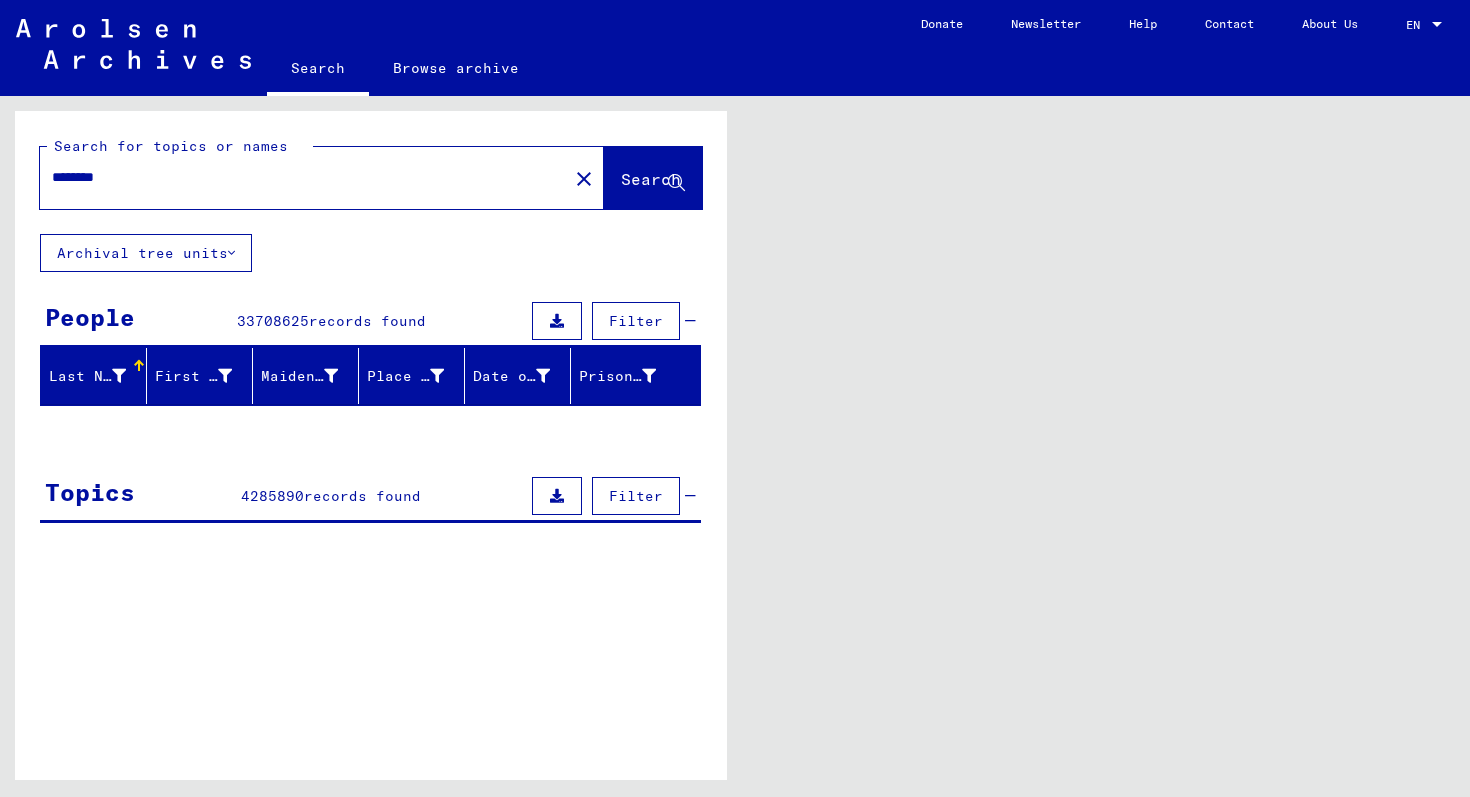 scroll, scrollTop: 0, scrollLeft: 0, axis: both 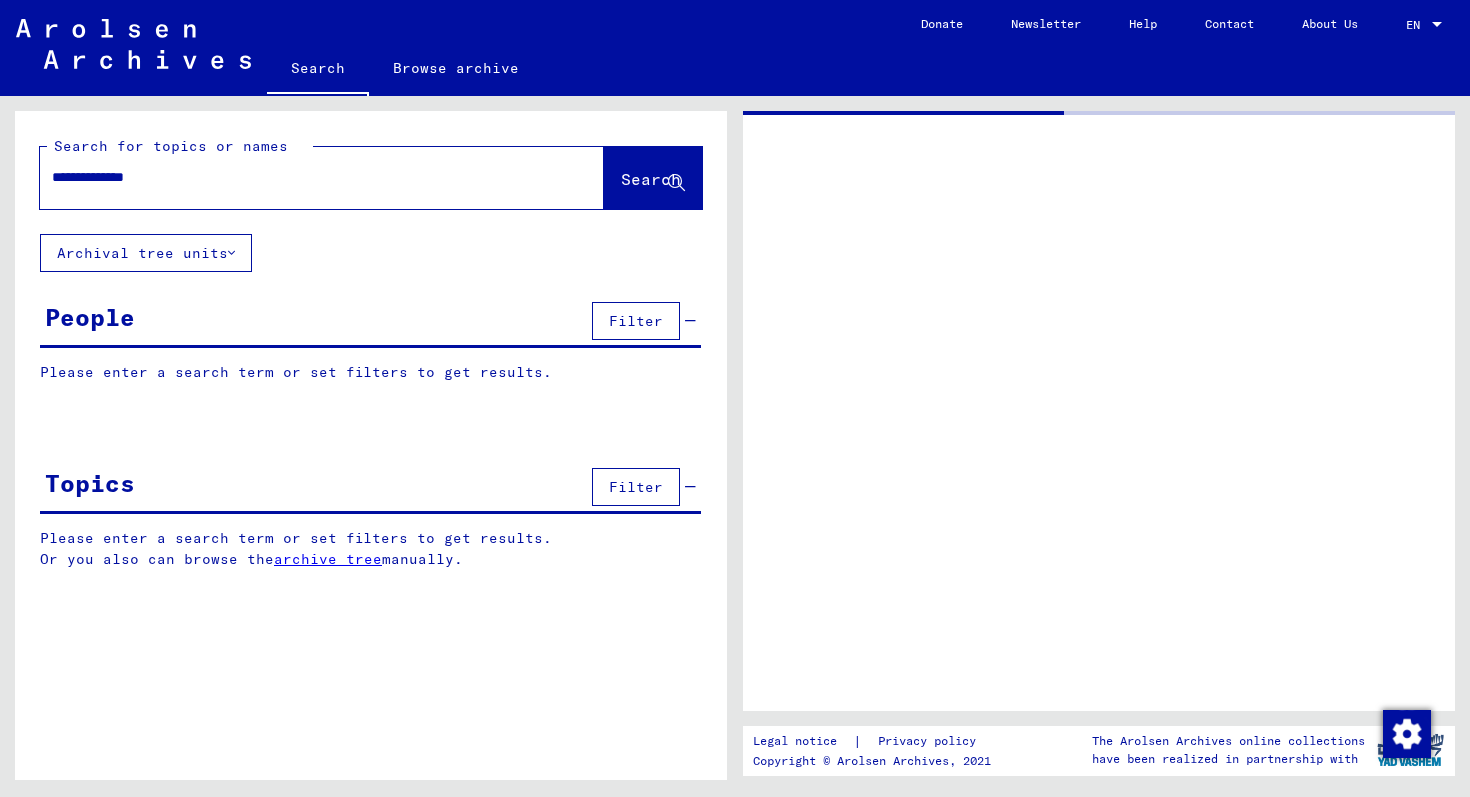 type on "********" 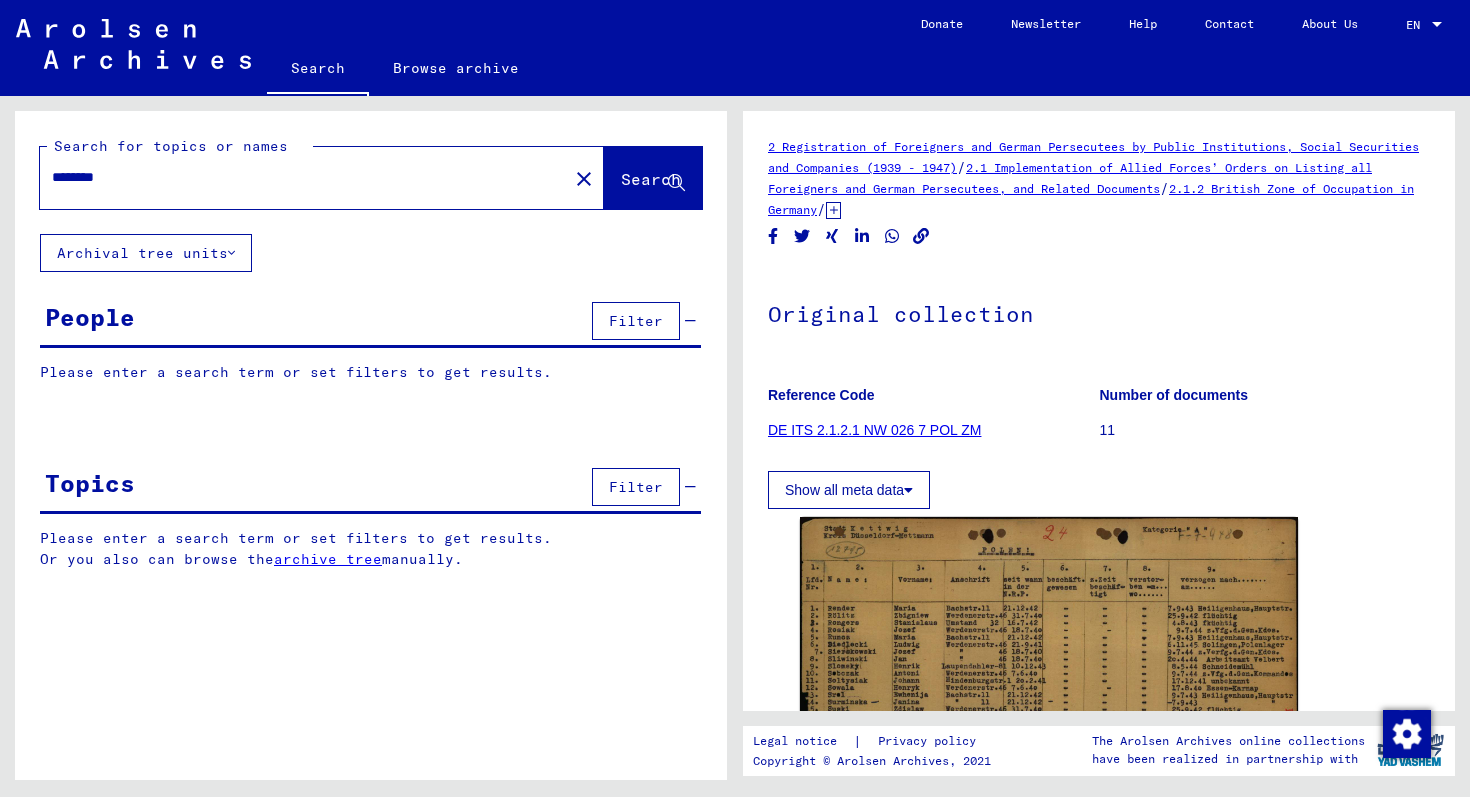 scroll, scrollTop: 0, scrollLeft: 0, axis: both 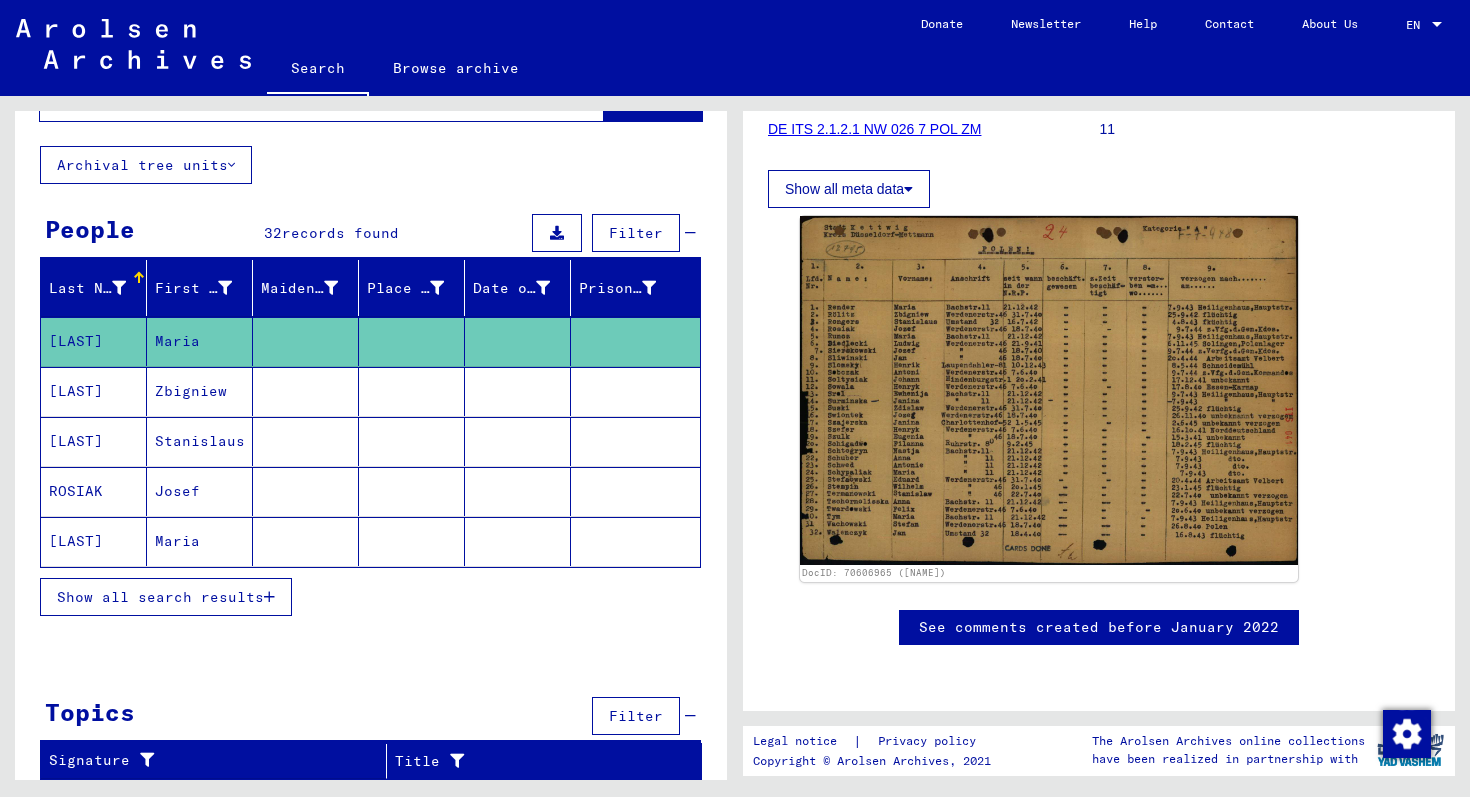click on "Show all search results" at bounding box center [166, 597] 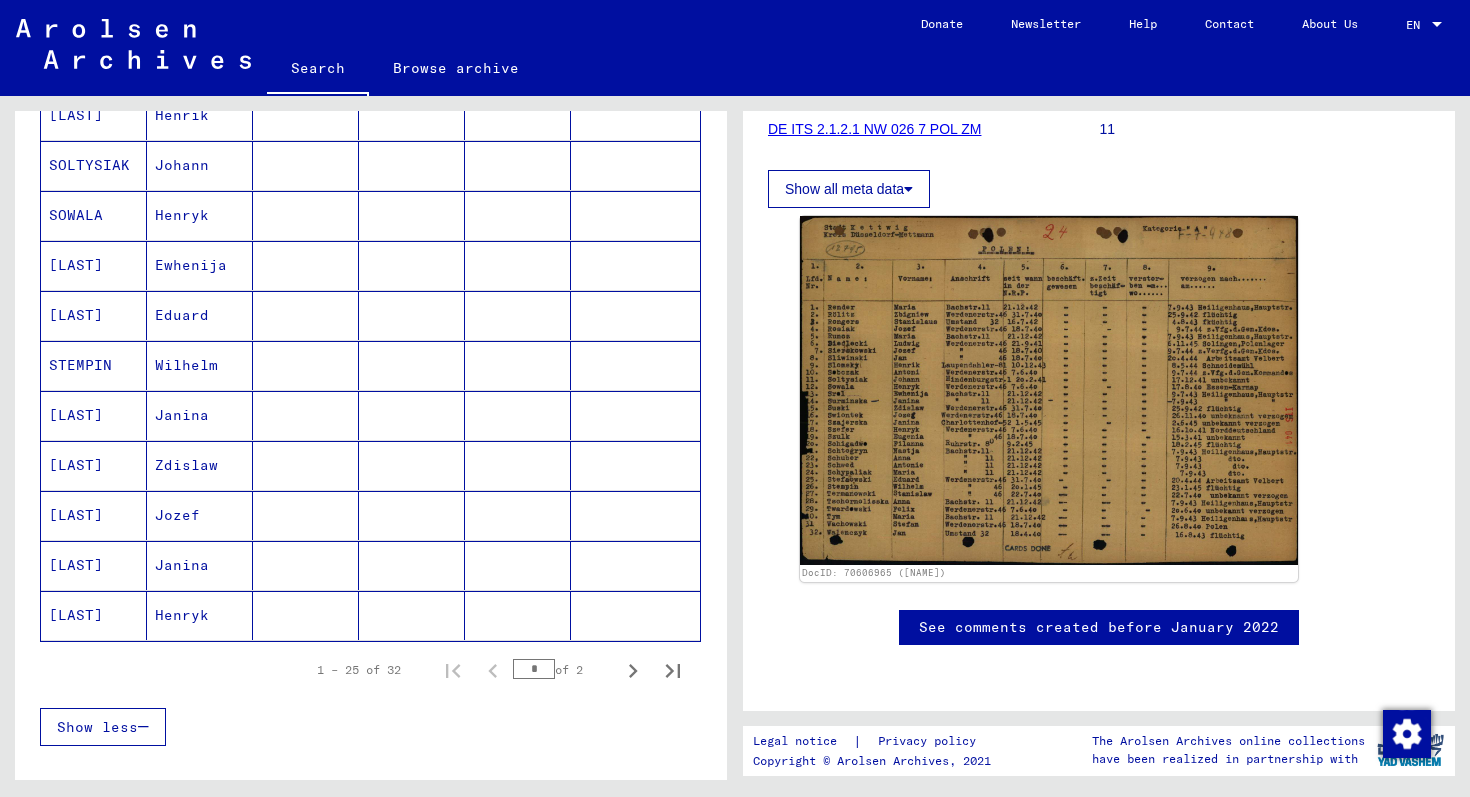scroll, scrollTop: 1023, scrollLeft: 0, axis: vertical 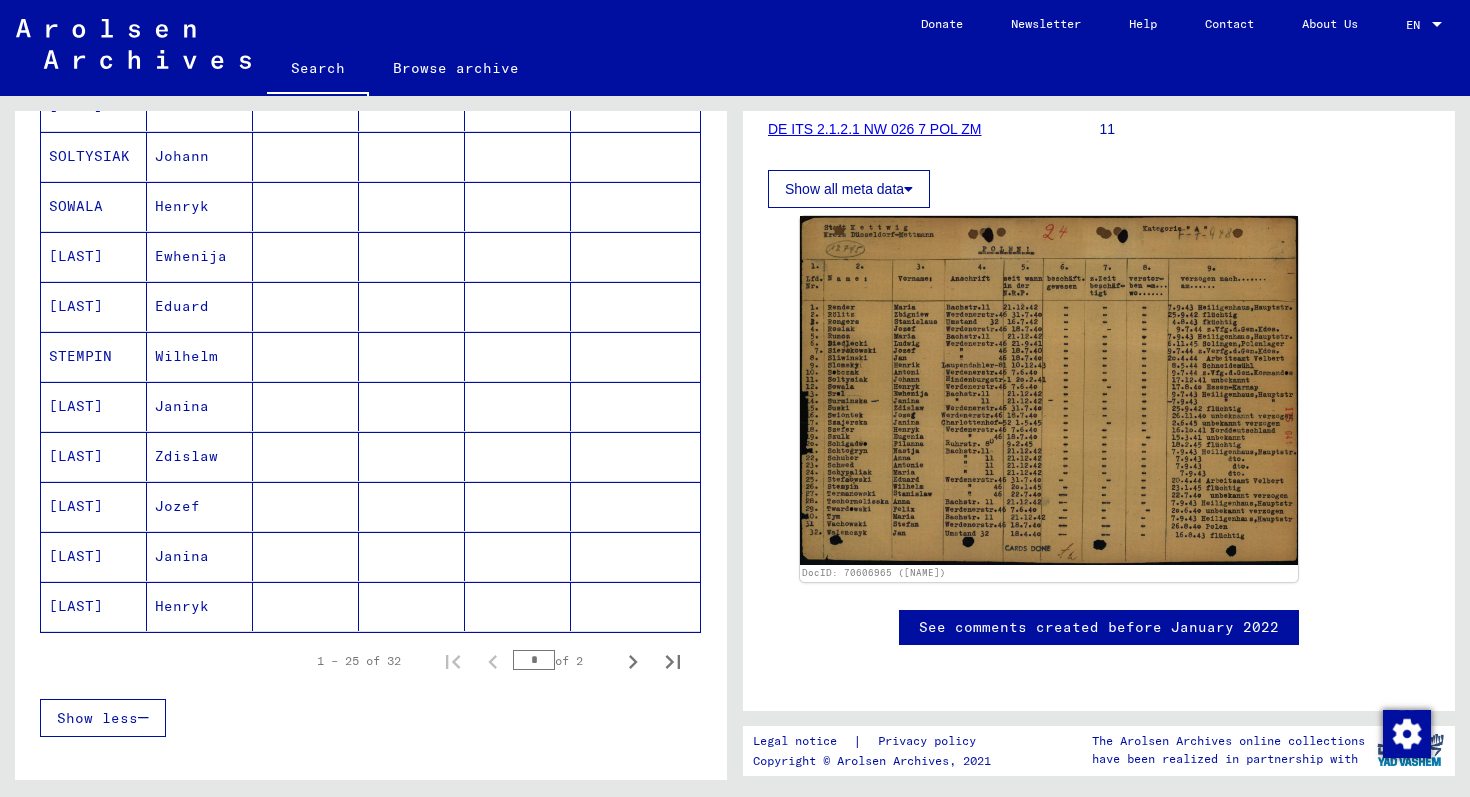 click on "Zdislaw" at bounding box center (200, 506) 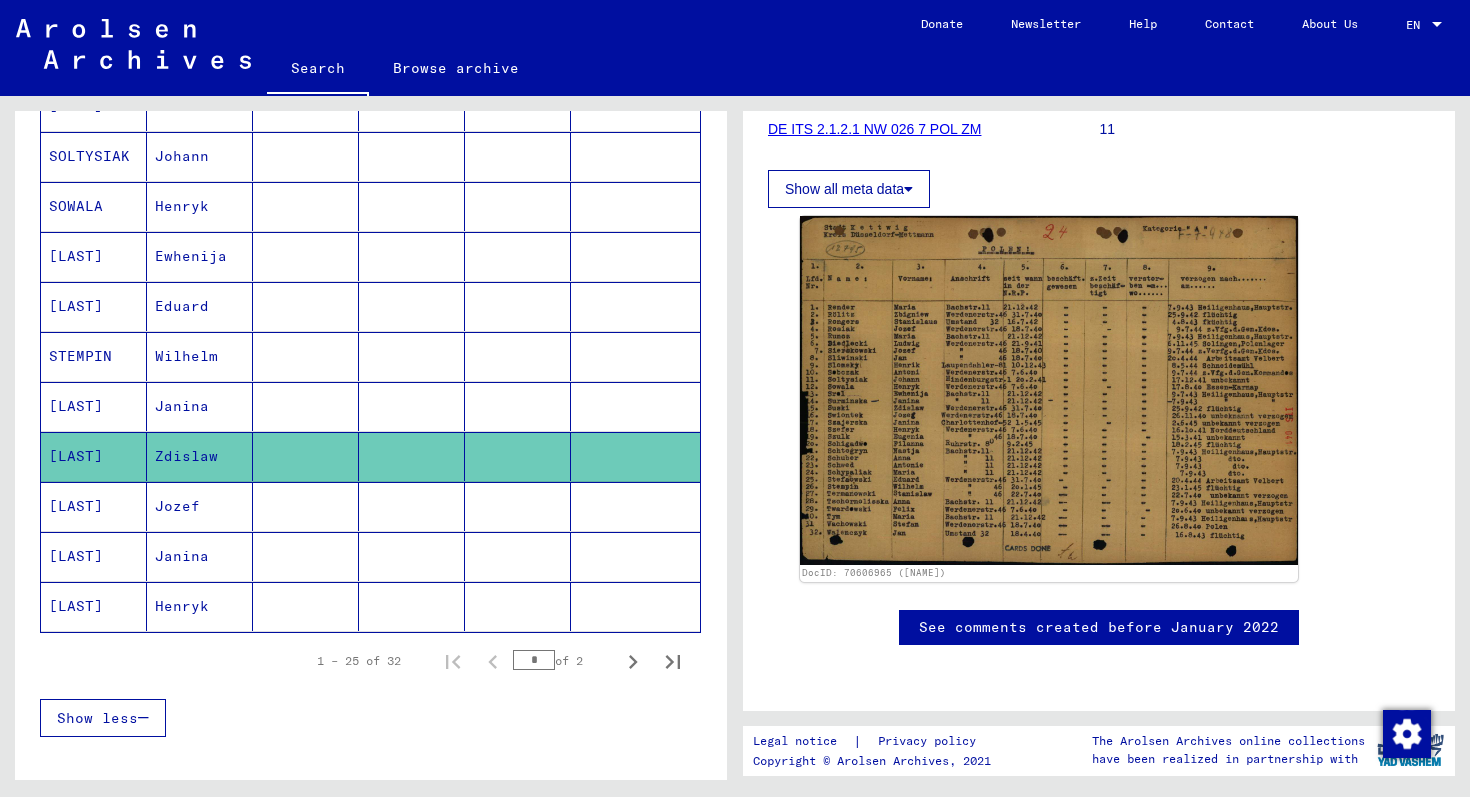 click on "Zdislaw" 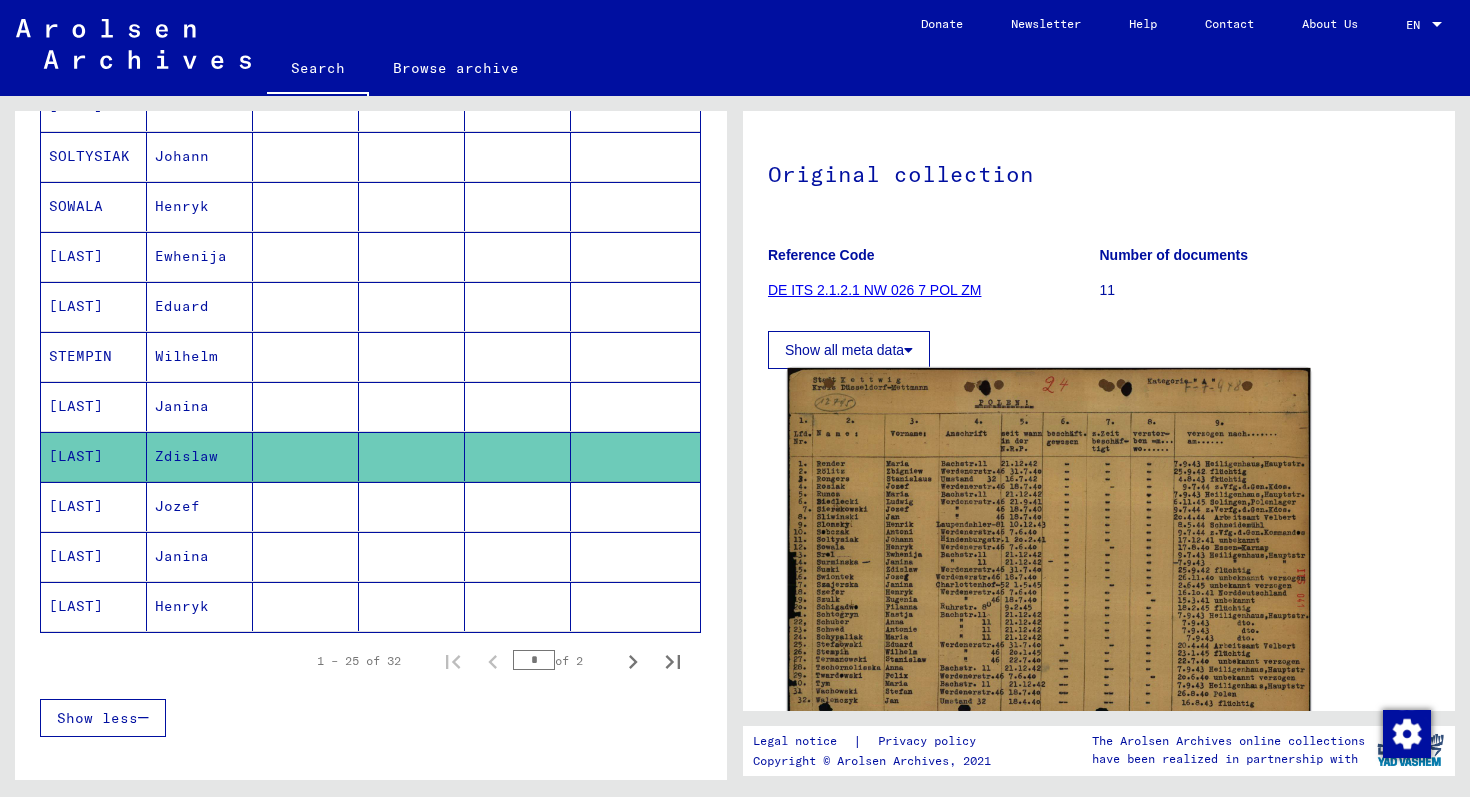 scroll, scrollTop: 0, scrollLeft: 0, axis: both 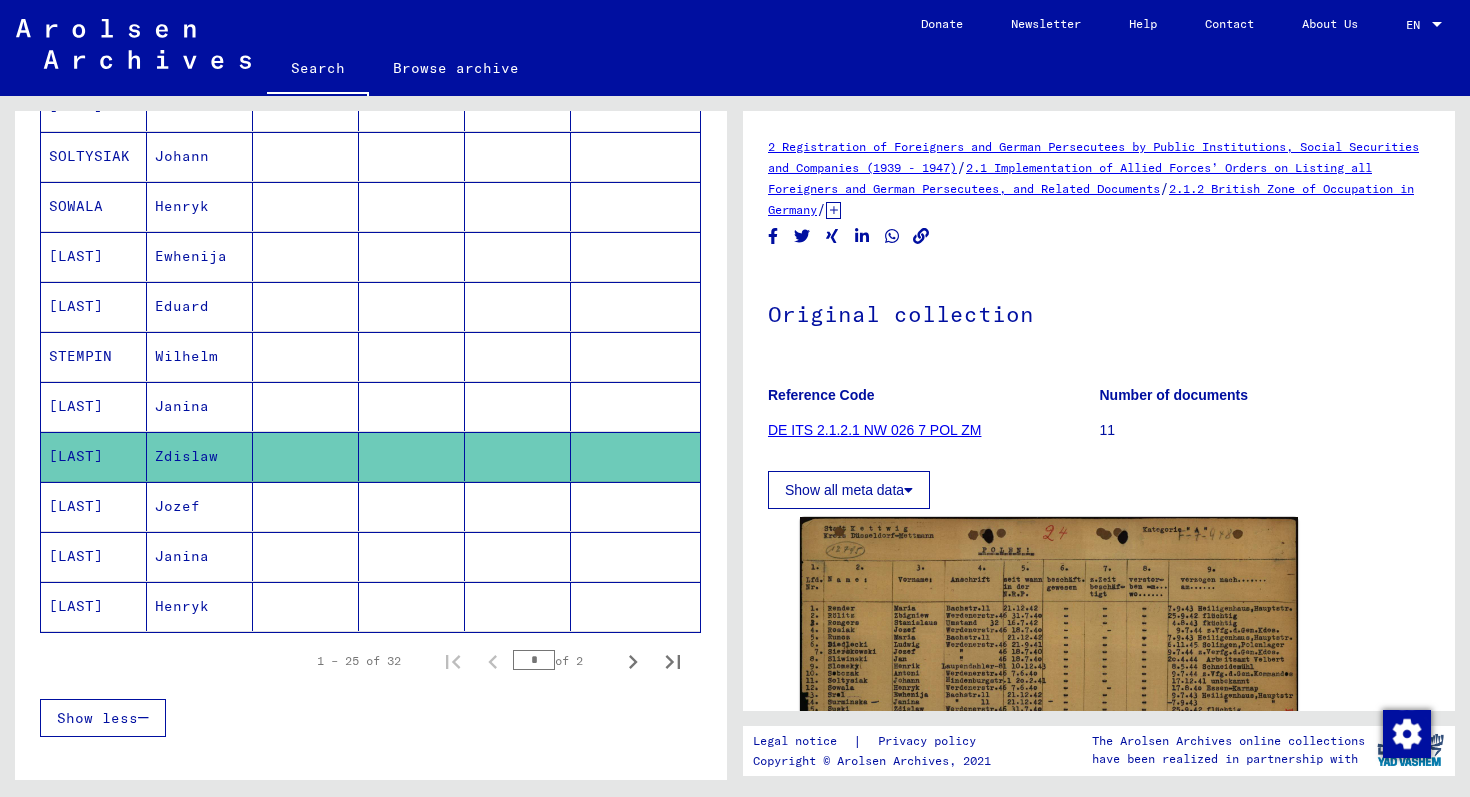 click on "DE ITS 2.1.2.1 NW 026 7 POL ZM" 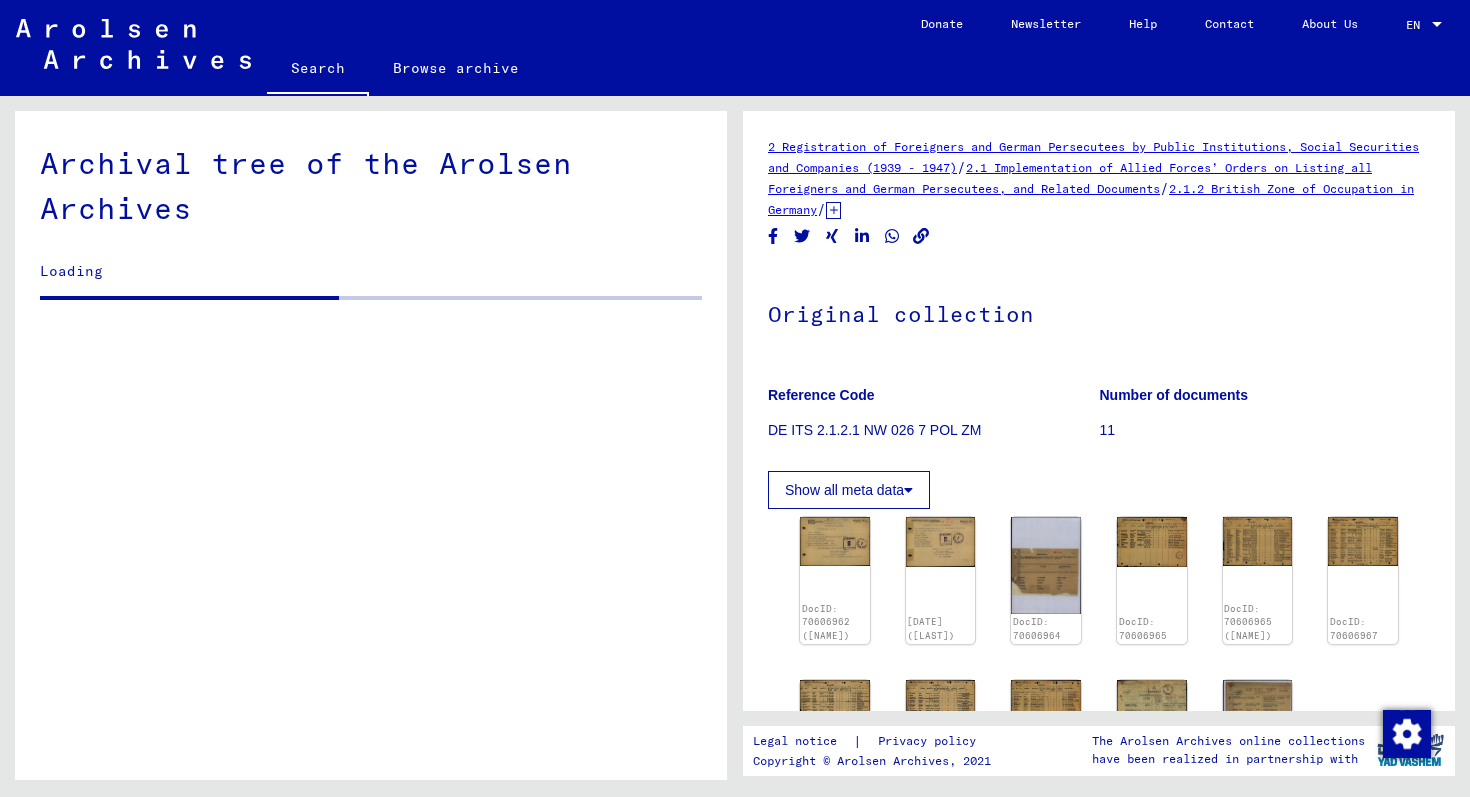 scroll, scrollTop: 0, scrollLeft: 0, axis: both 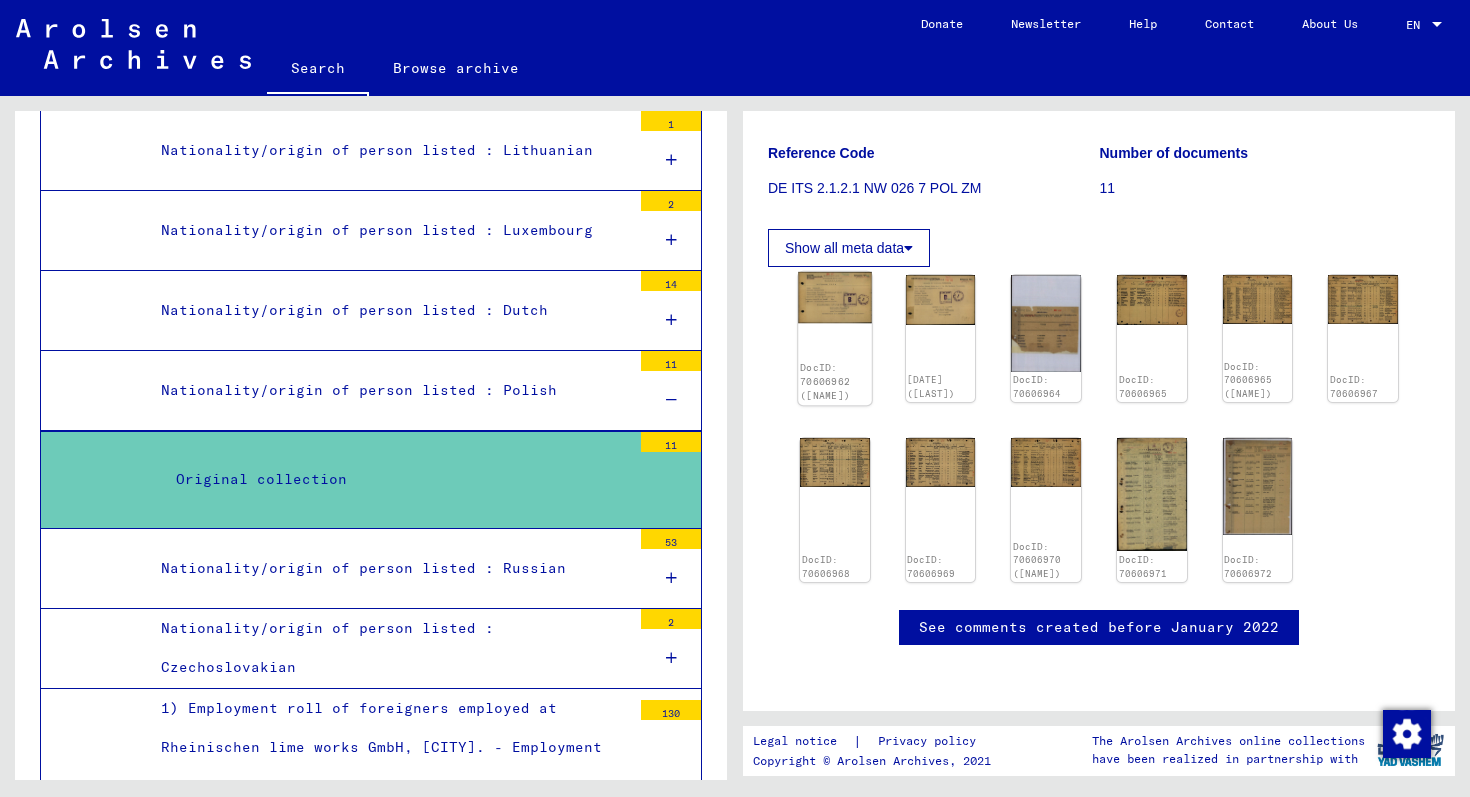 click 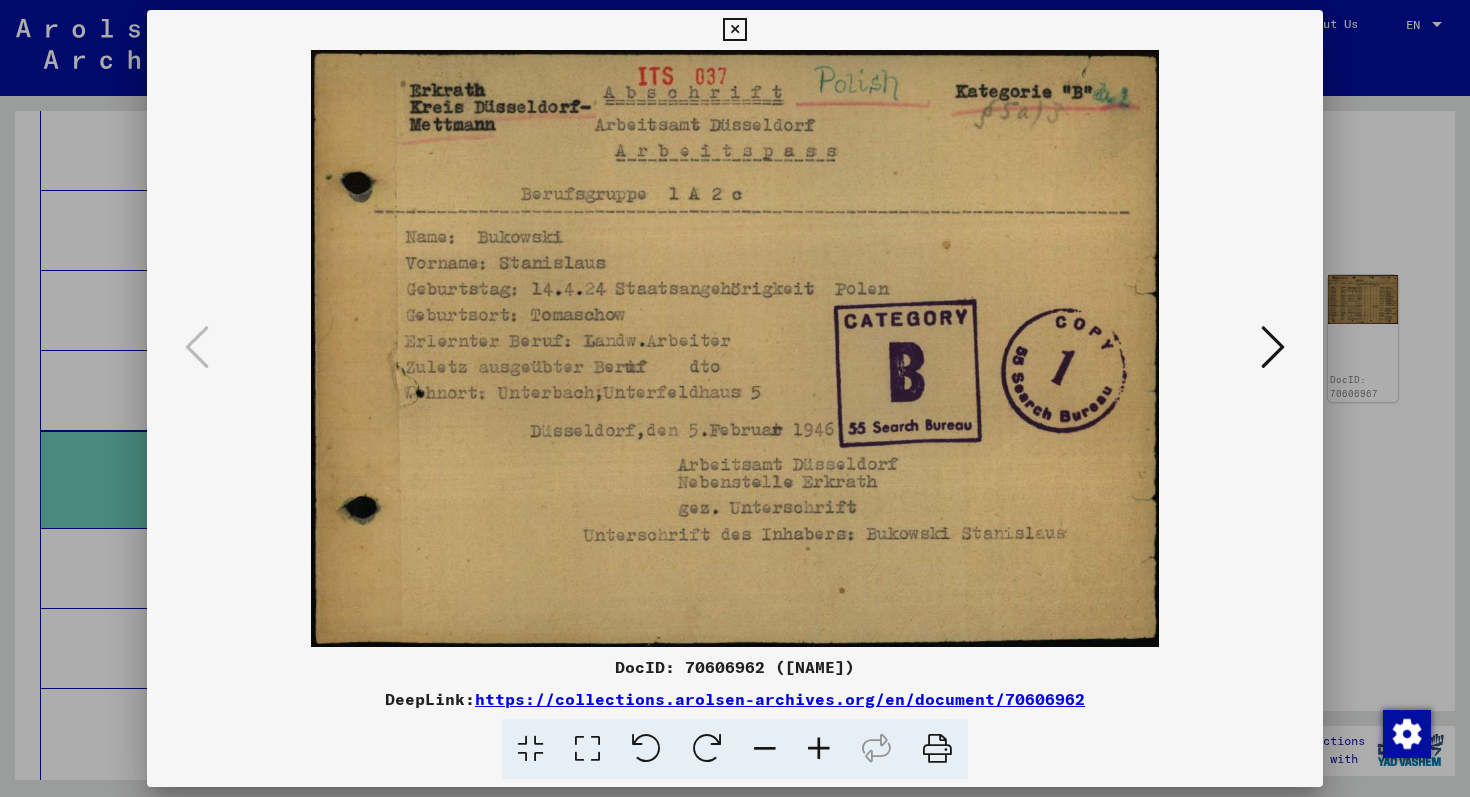 click at bounding box center [1273, 347] 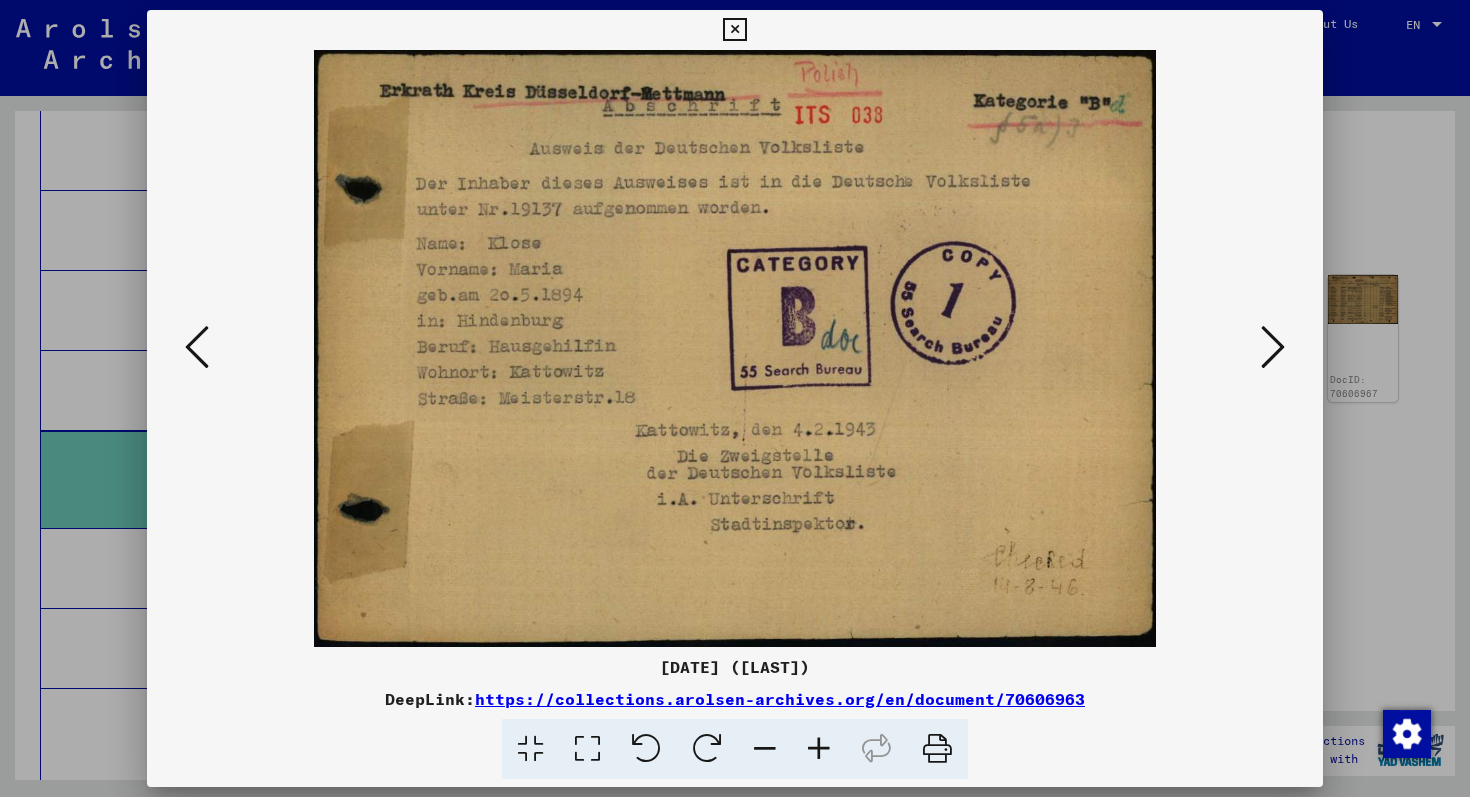 click at bounding box center [197, 347] 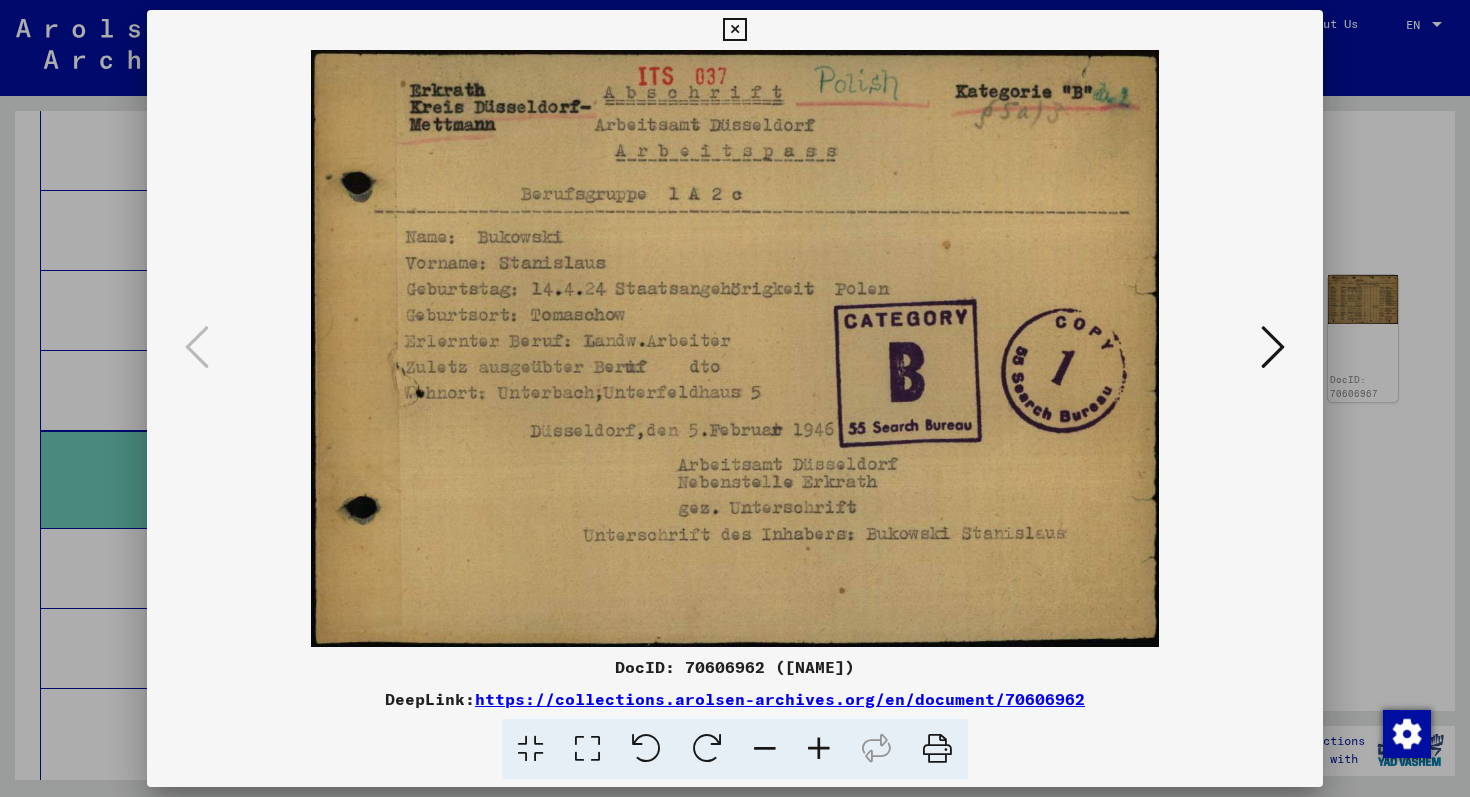 click at bounding box center [1273, 347] 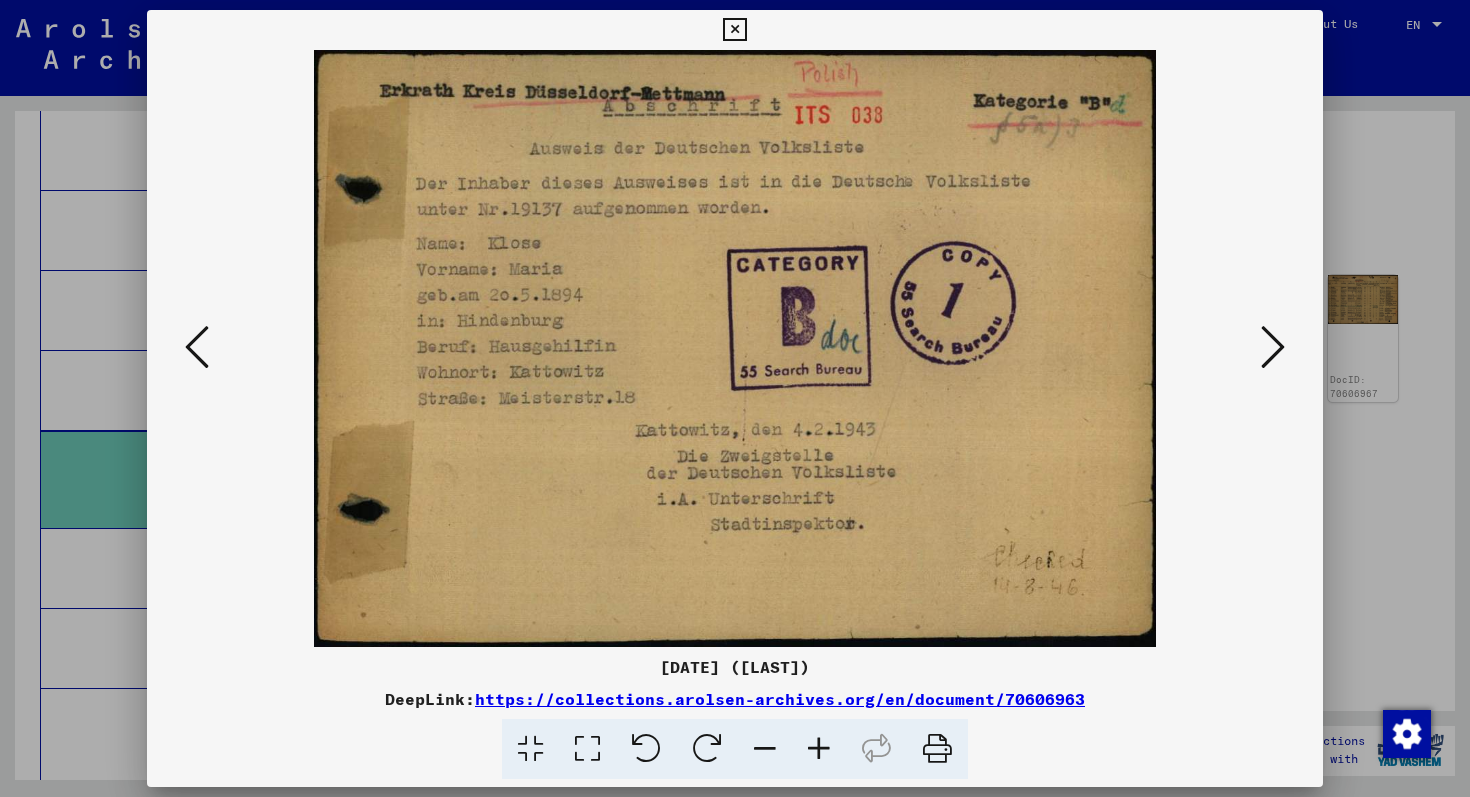click at bounding box center [1273, 347] 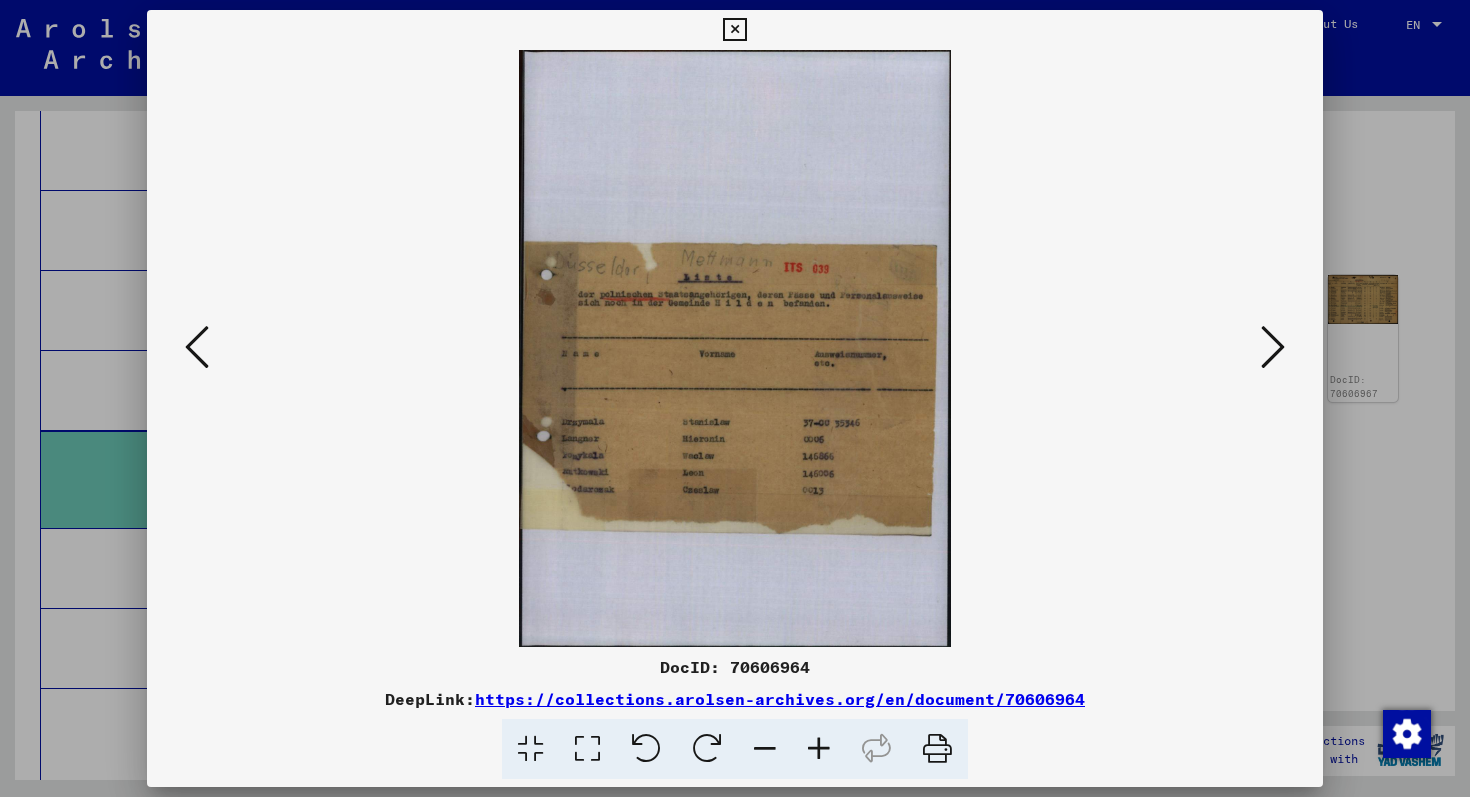 click at bounding box center (1273, 347) 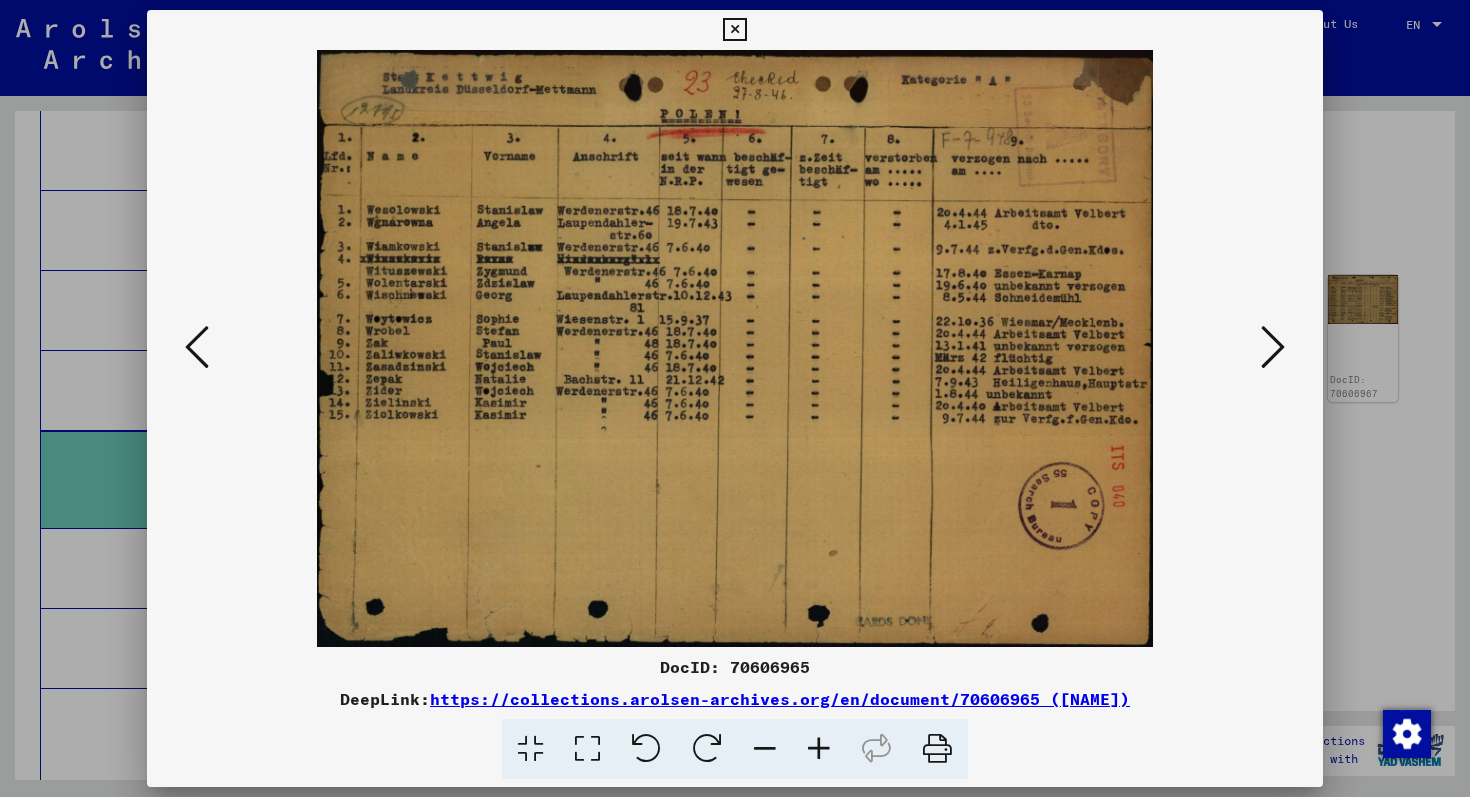click at bounding box center (1273, 347) 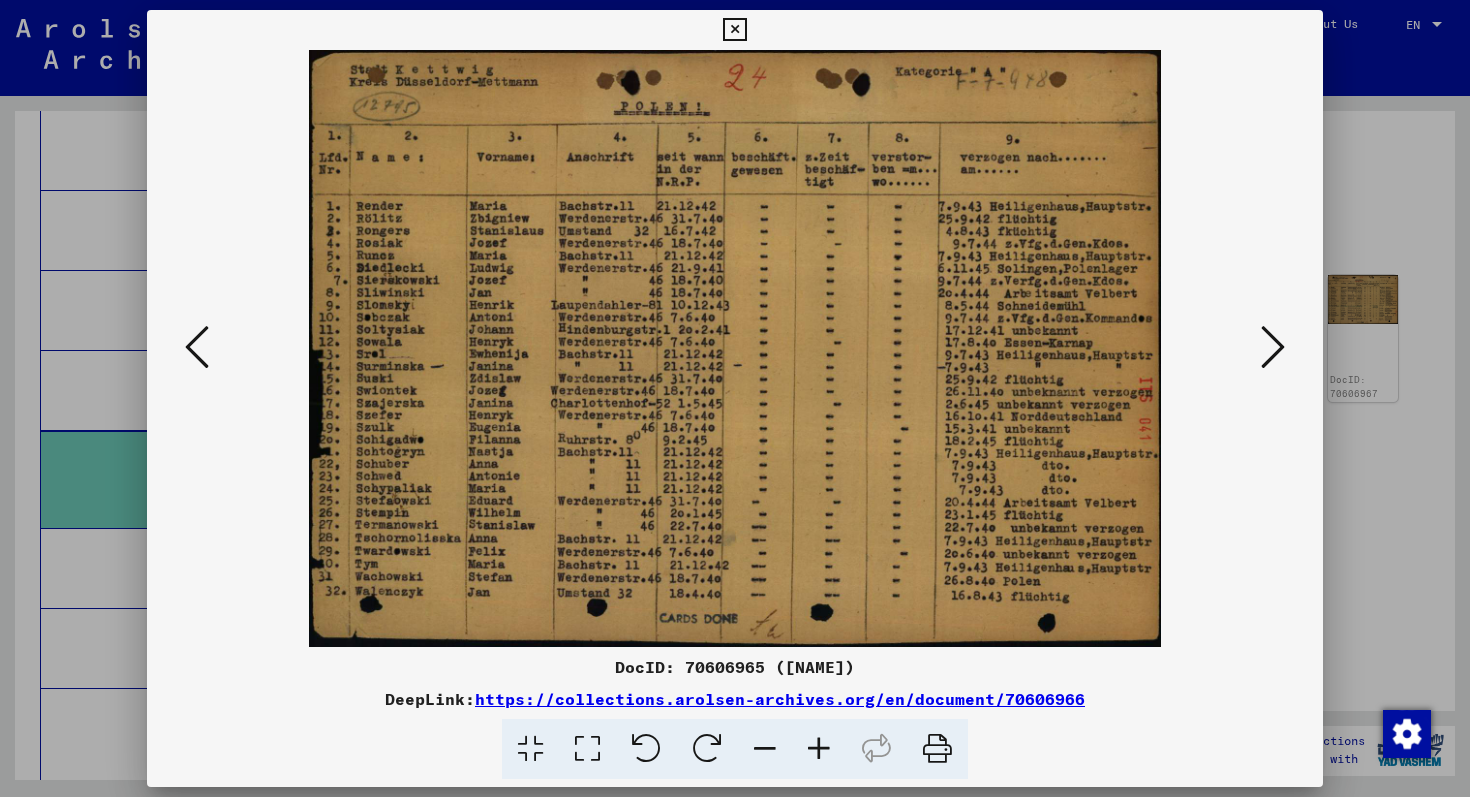 click at bounding box center (735, 398) 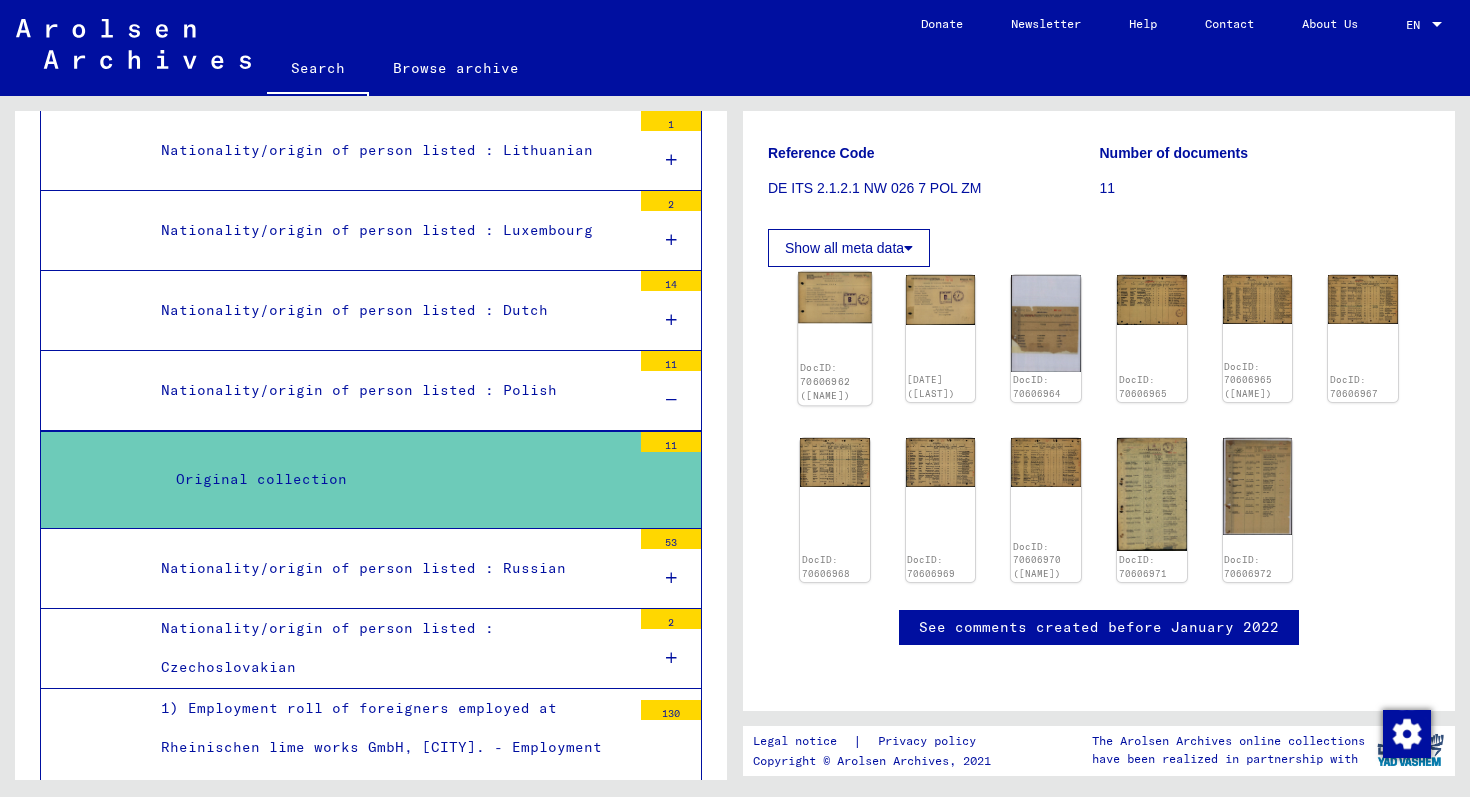 click 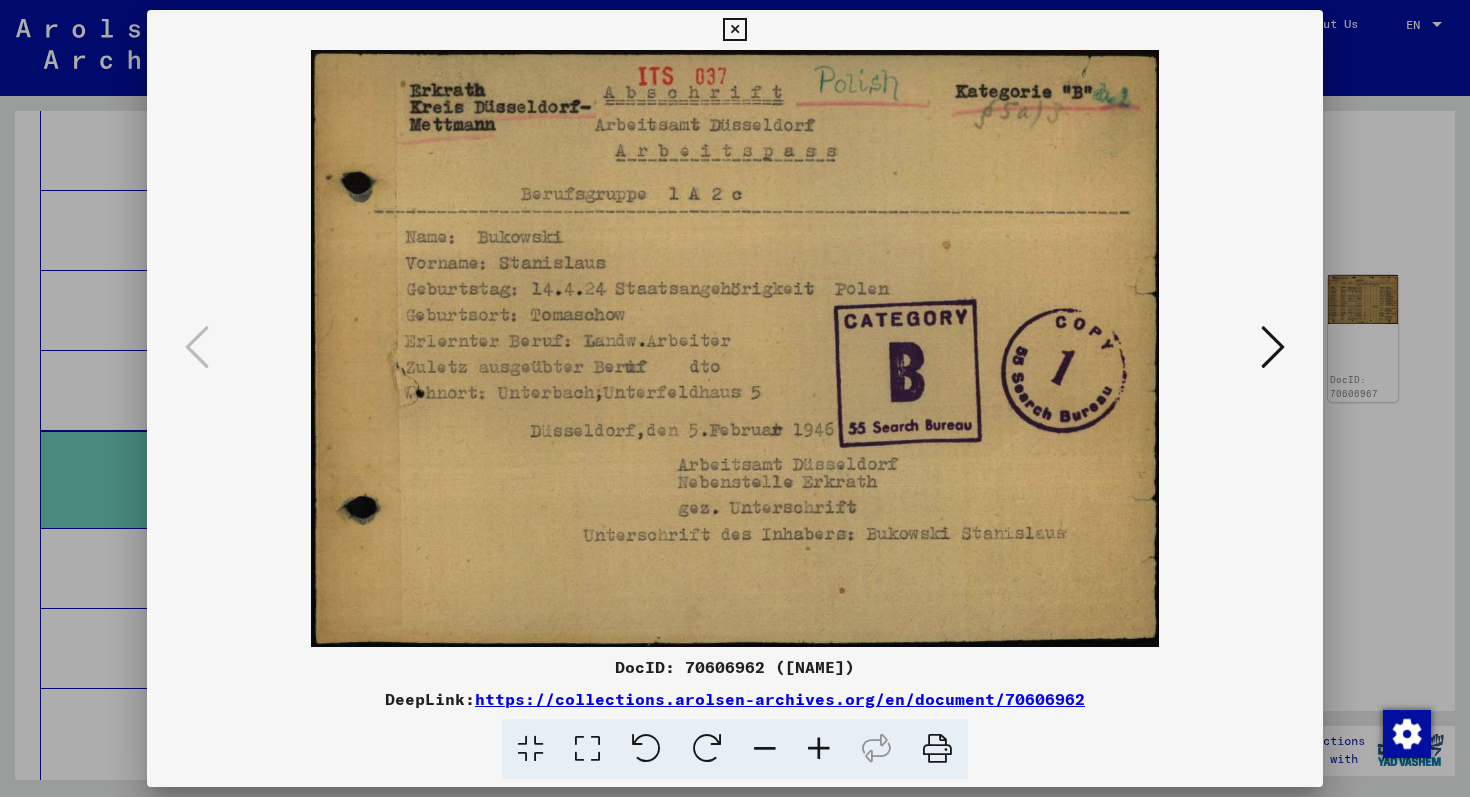 click at bounding box center (1273, 348) 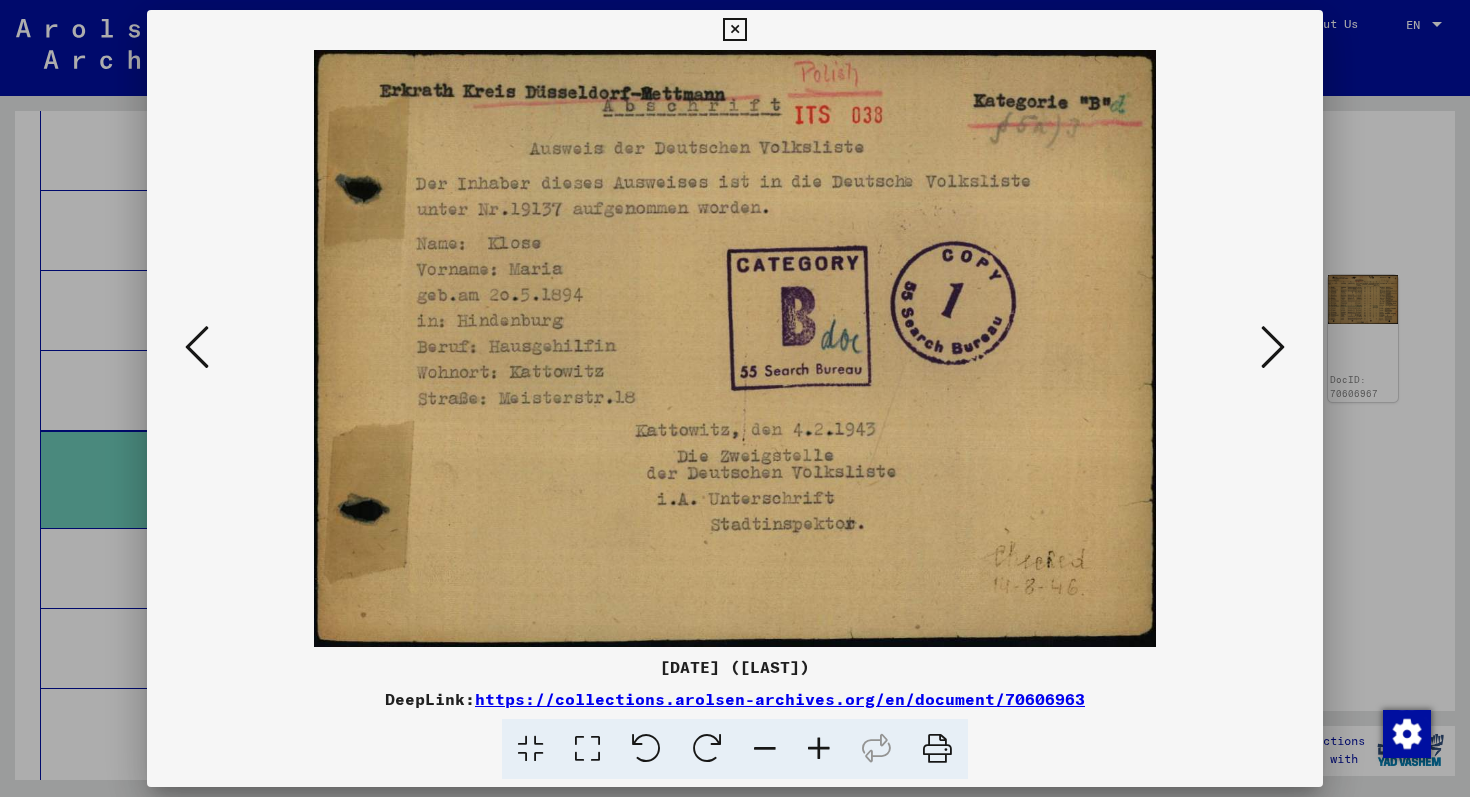 click at bounding box center (1273, 348) 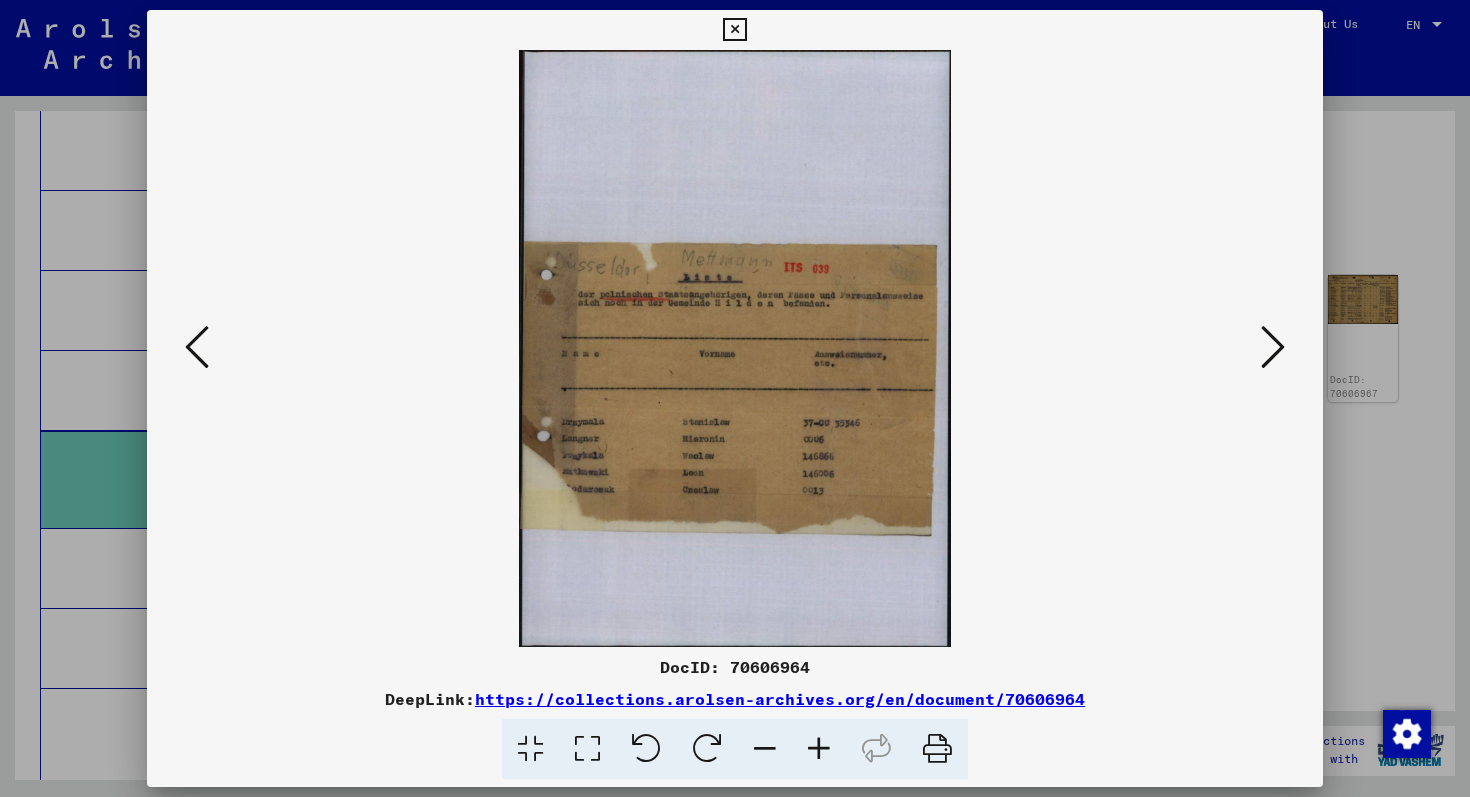 click at bounding box center [1273, 348] 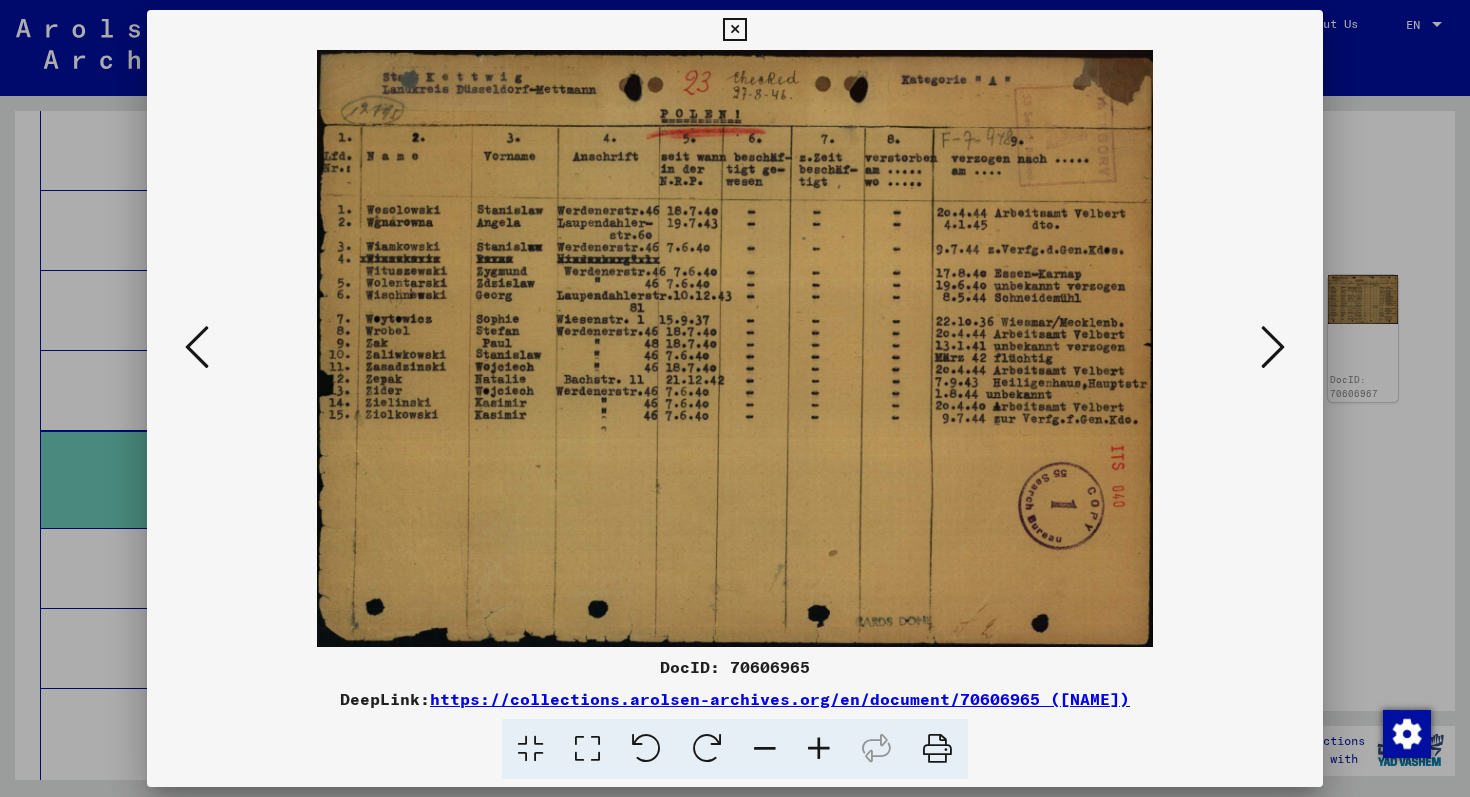 click at bounding box center (735, 398) 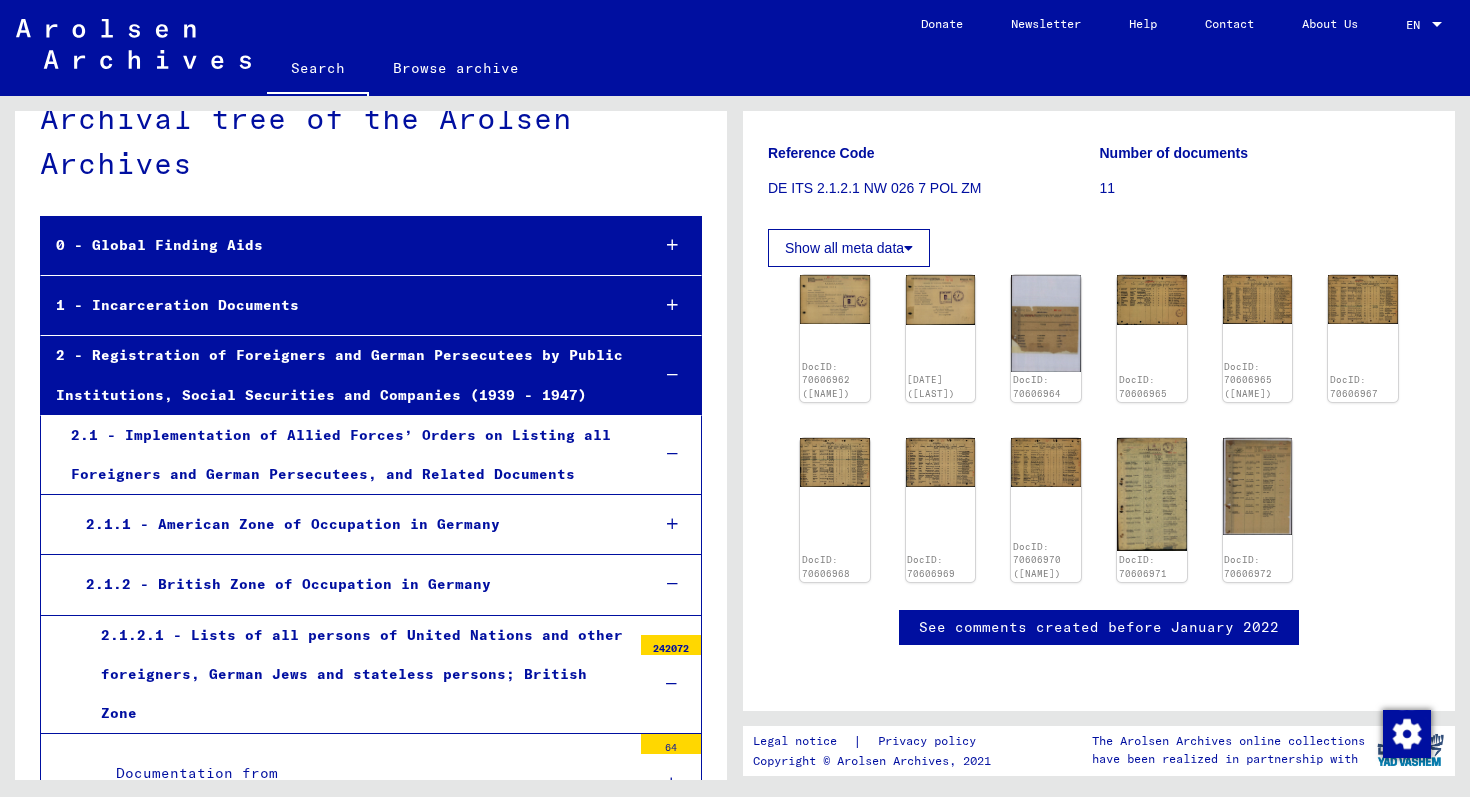 scroll, scrollTop: 0, scrollLeft: 0, axis: both 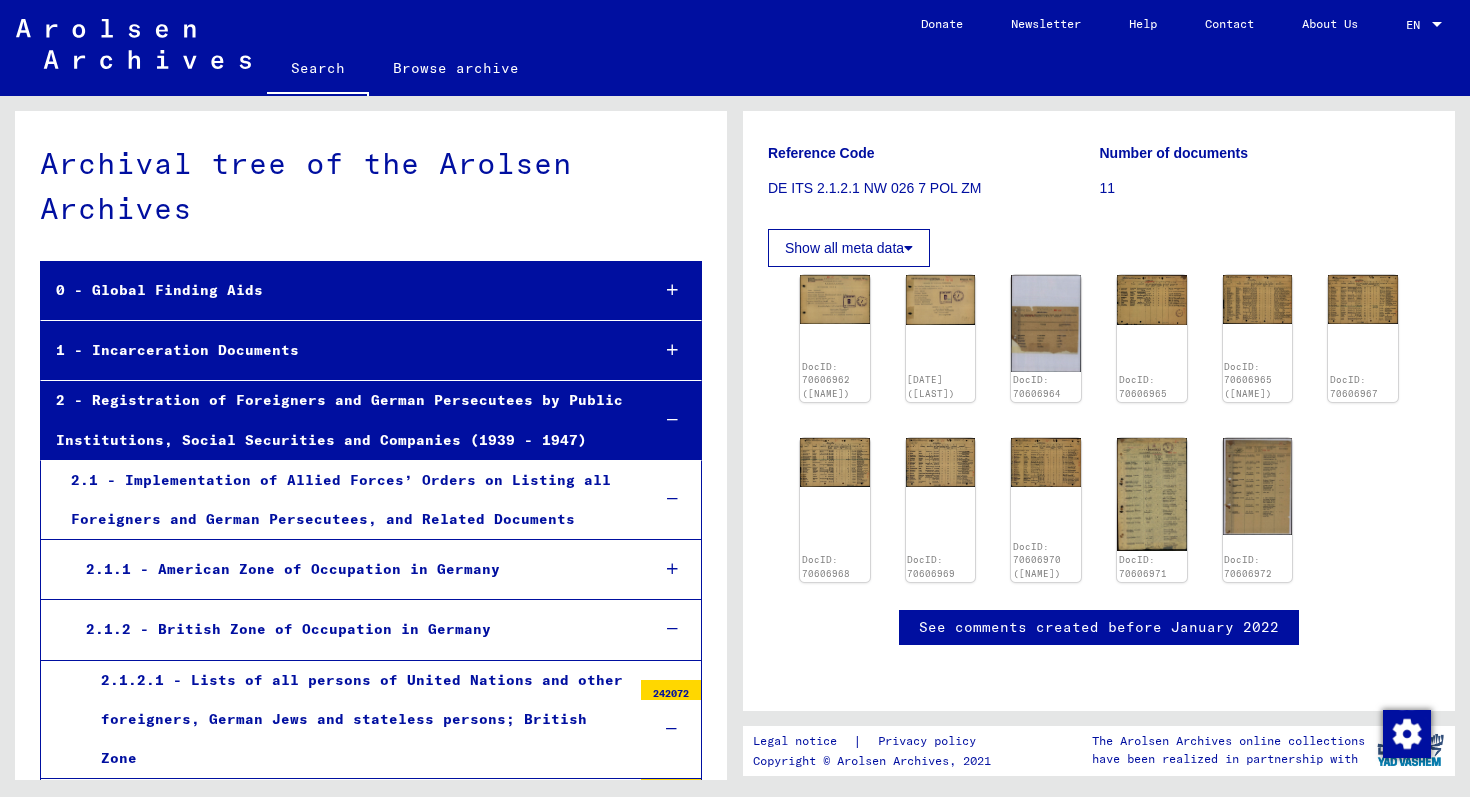 click on "2 - Registration of Foreigners and German Persecutees by Public Institutions, Social Securities and Companies (1939 - 1947)" at bounding box center [337, 420] 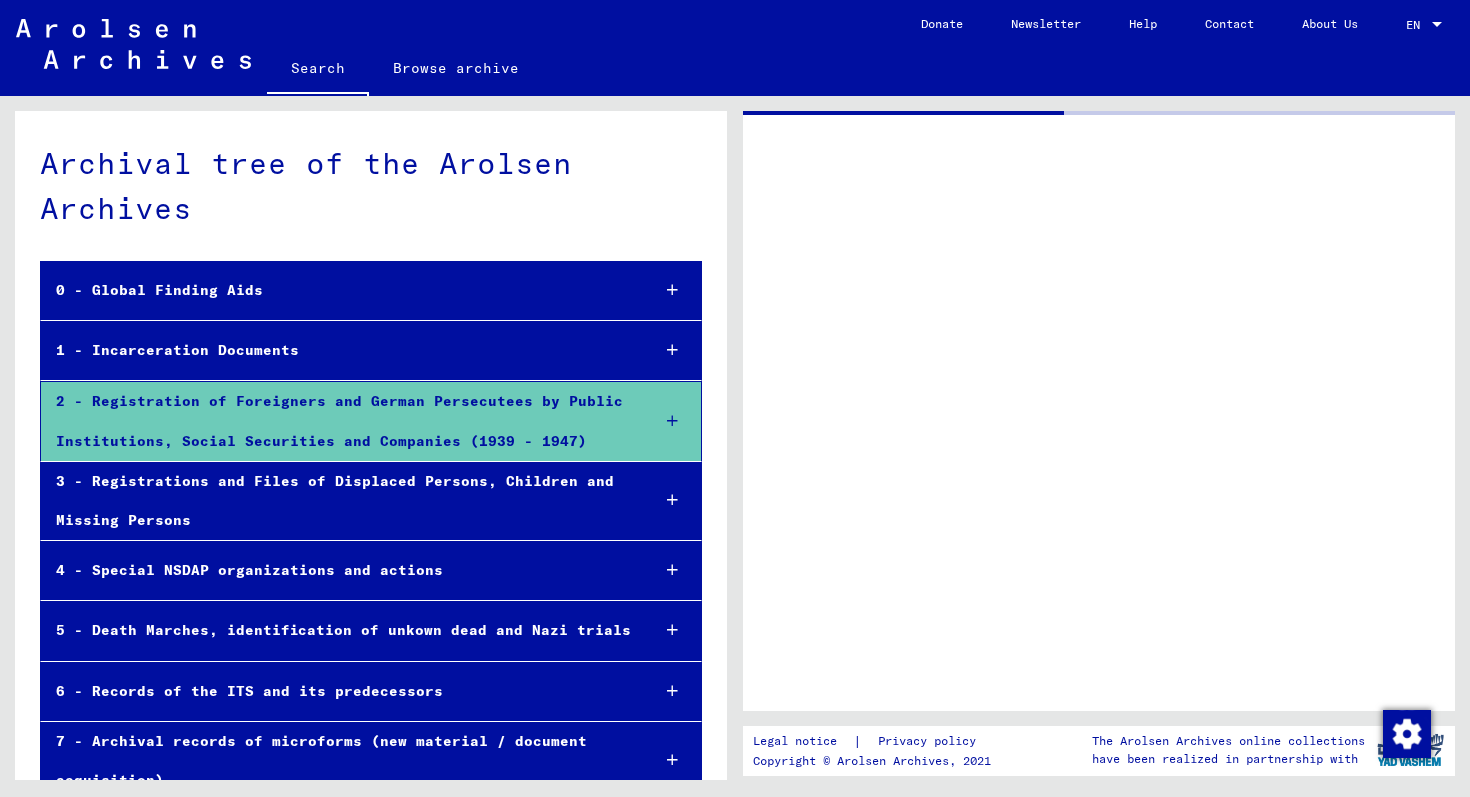 scroll, scrollTop: 0, scrollLeft: 0, axis: both 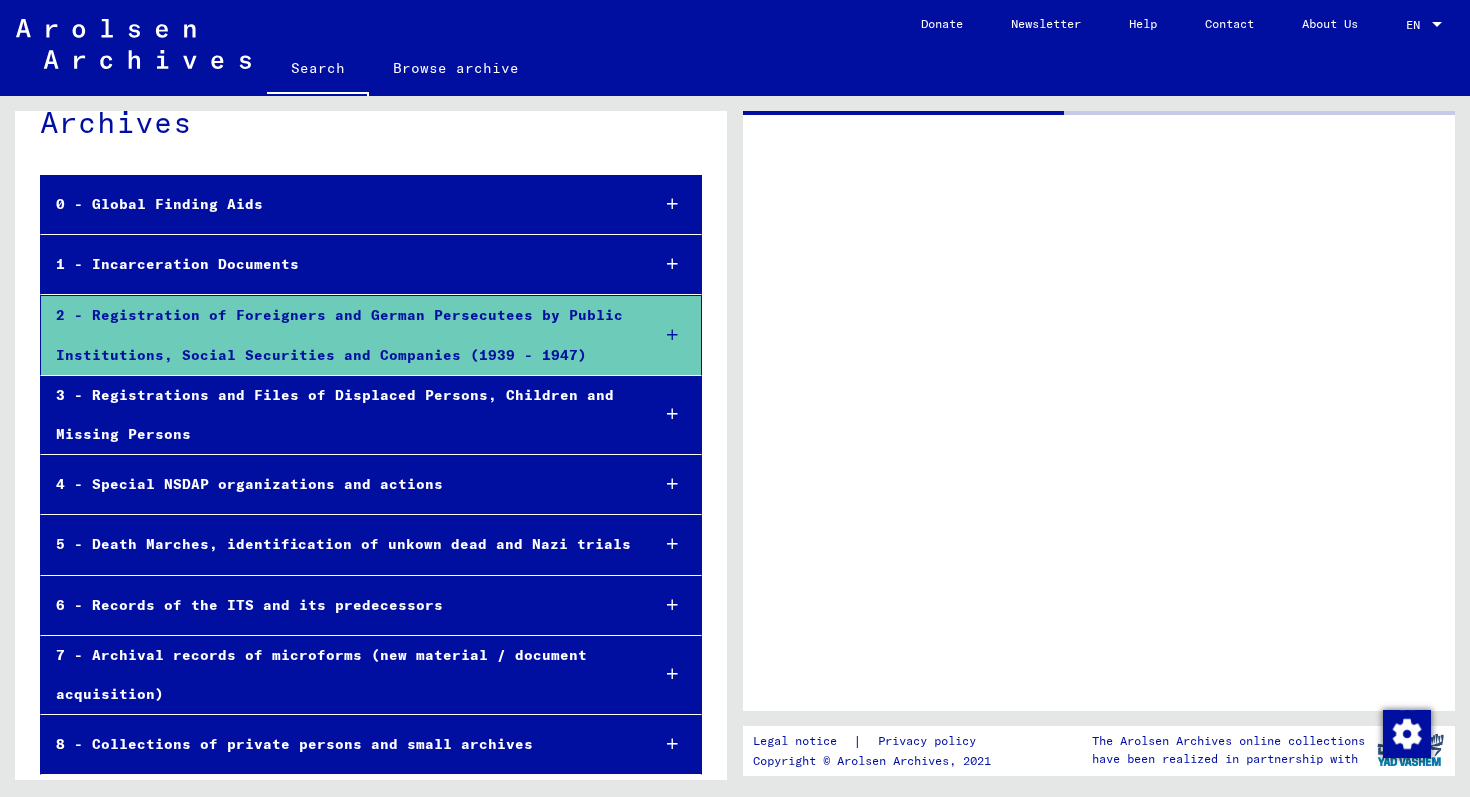 click on "3 - Registrations and Files of Displaced Persons, Children and Missing Persons" at bounding box center (337, 415) 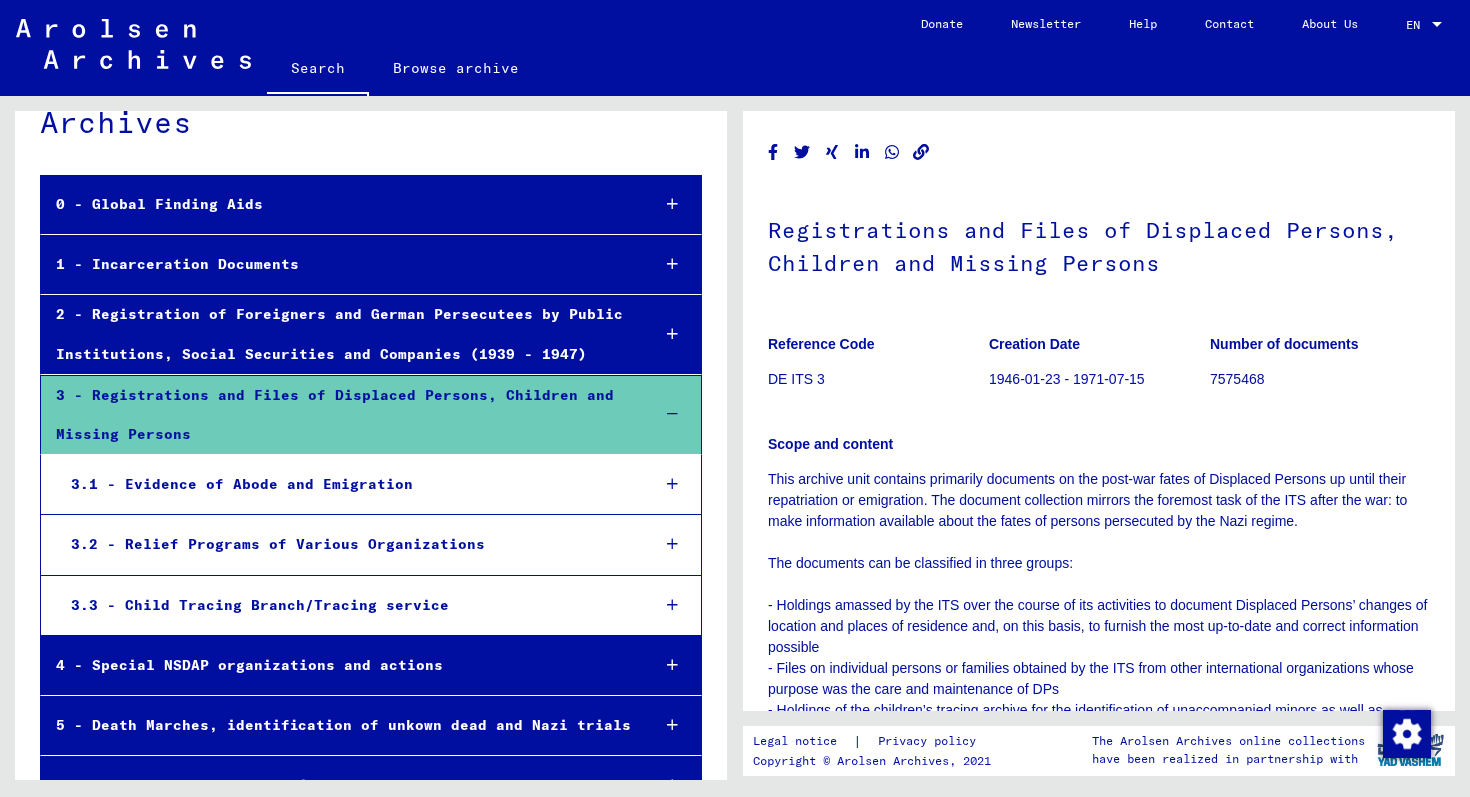 click on "3.1 - Evidence of Abode and Emigration" at bounding box center (344, 484) 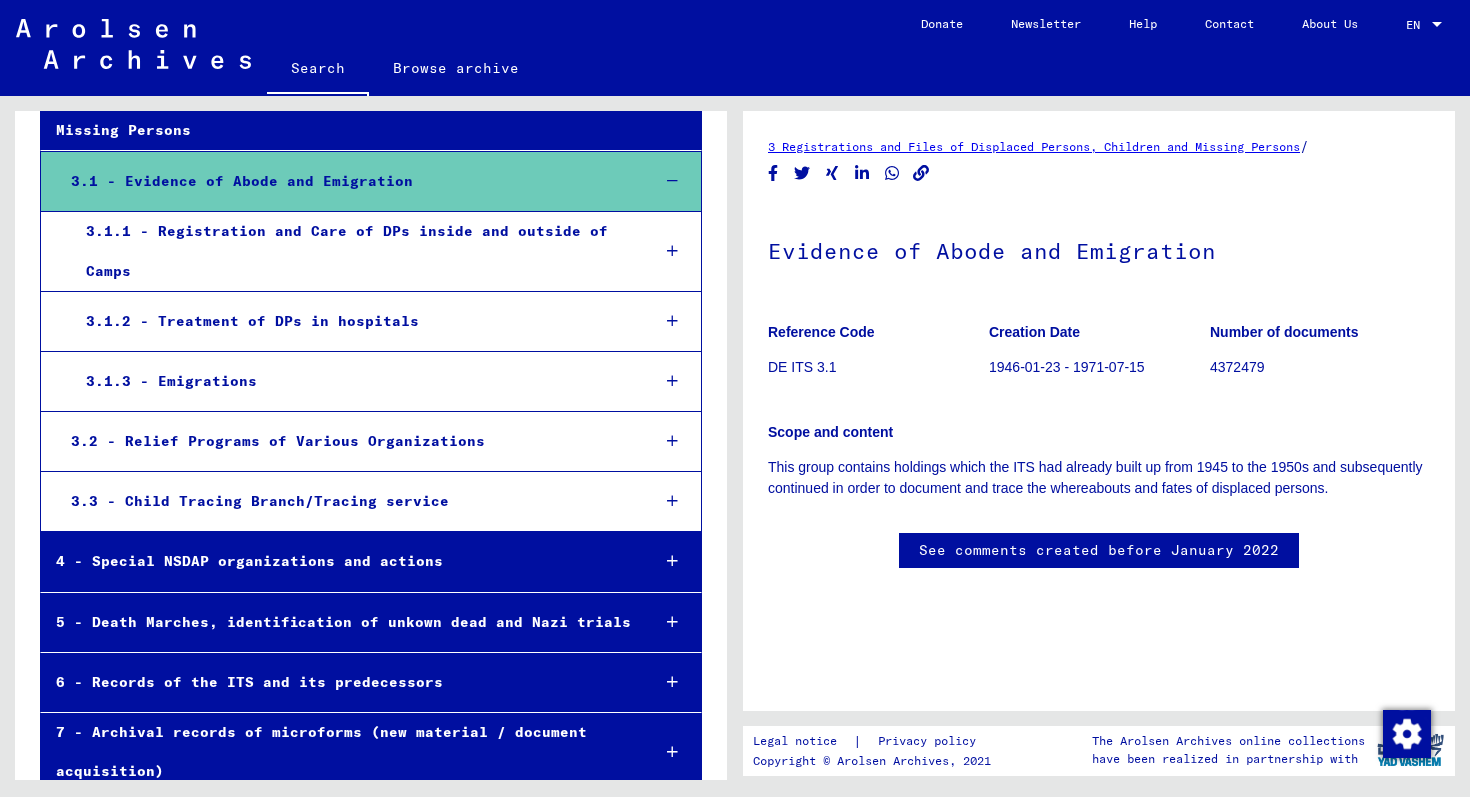 scroll, scrollTop: 397, scrollLeft: 0, axis: vertical 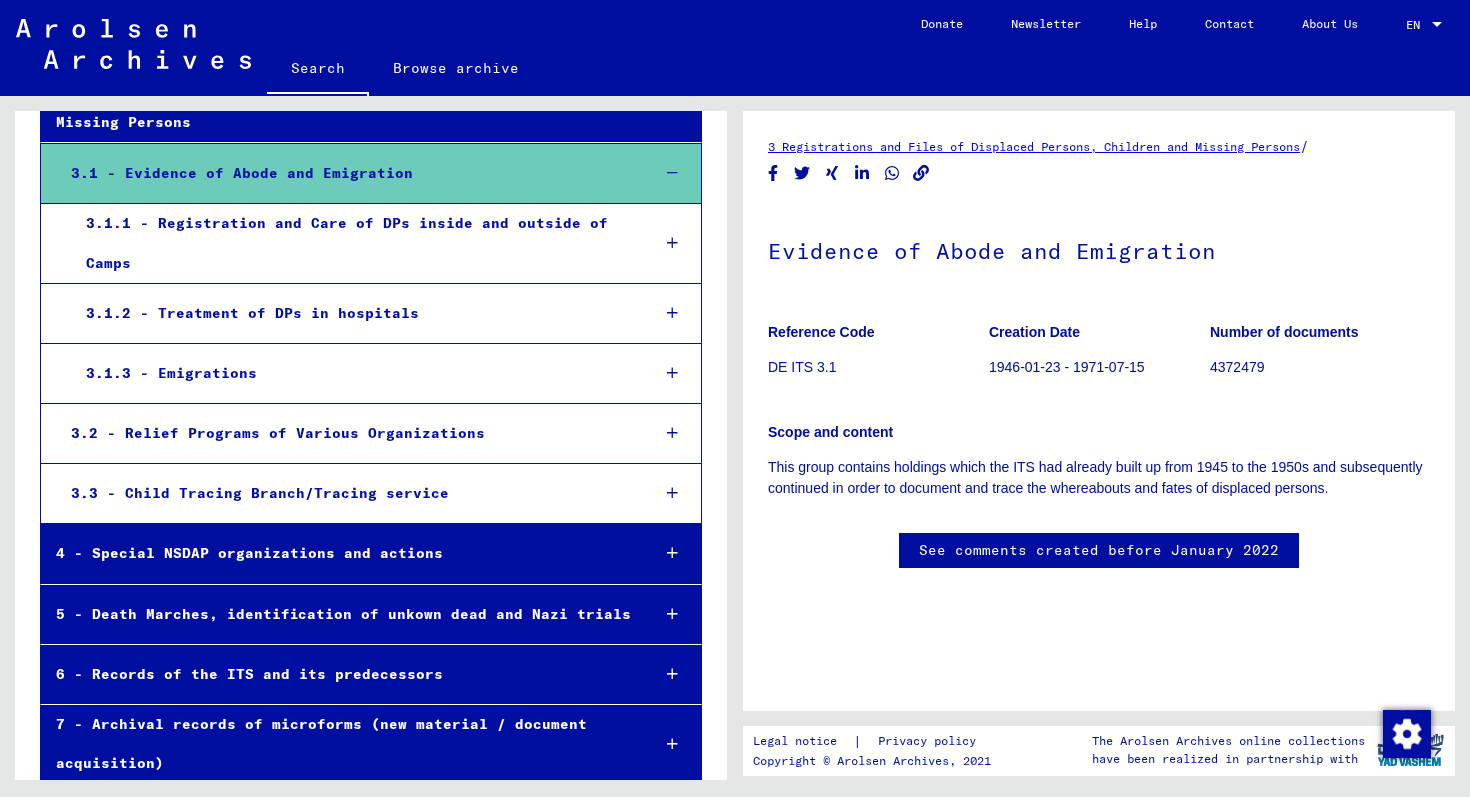 click on "3.3 - Child Tracing Branch/Tracing service" at bounding box center (344, 493) 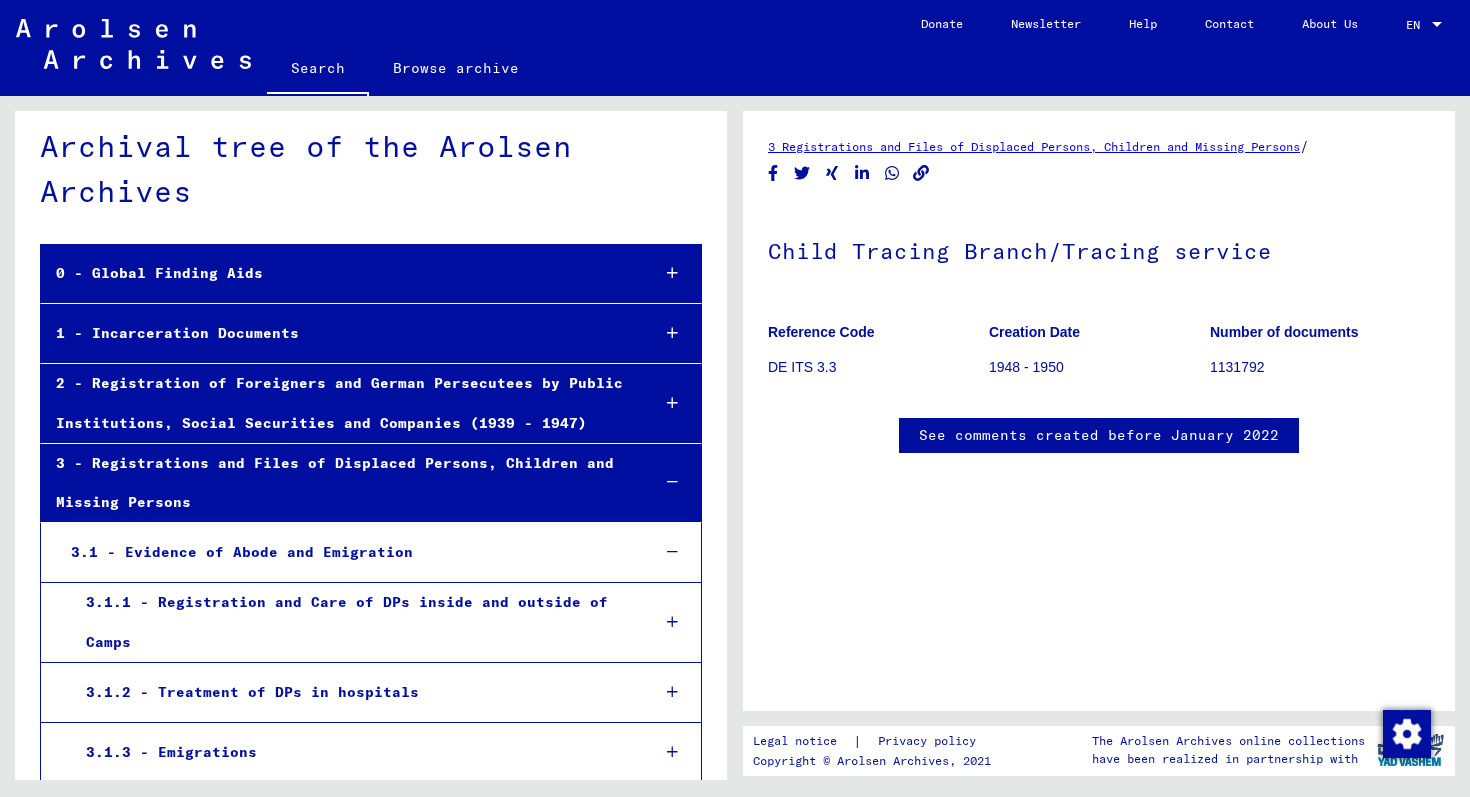 scroll, scrollTop: 0, scrollLeft: 0, axis: both 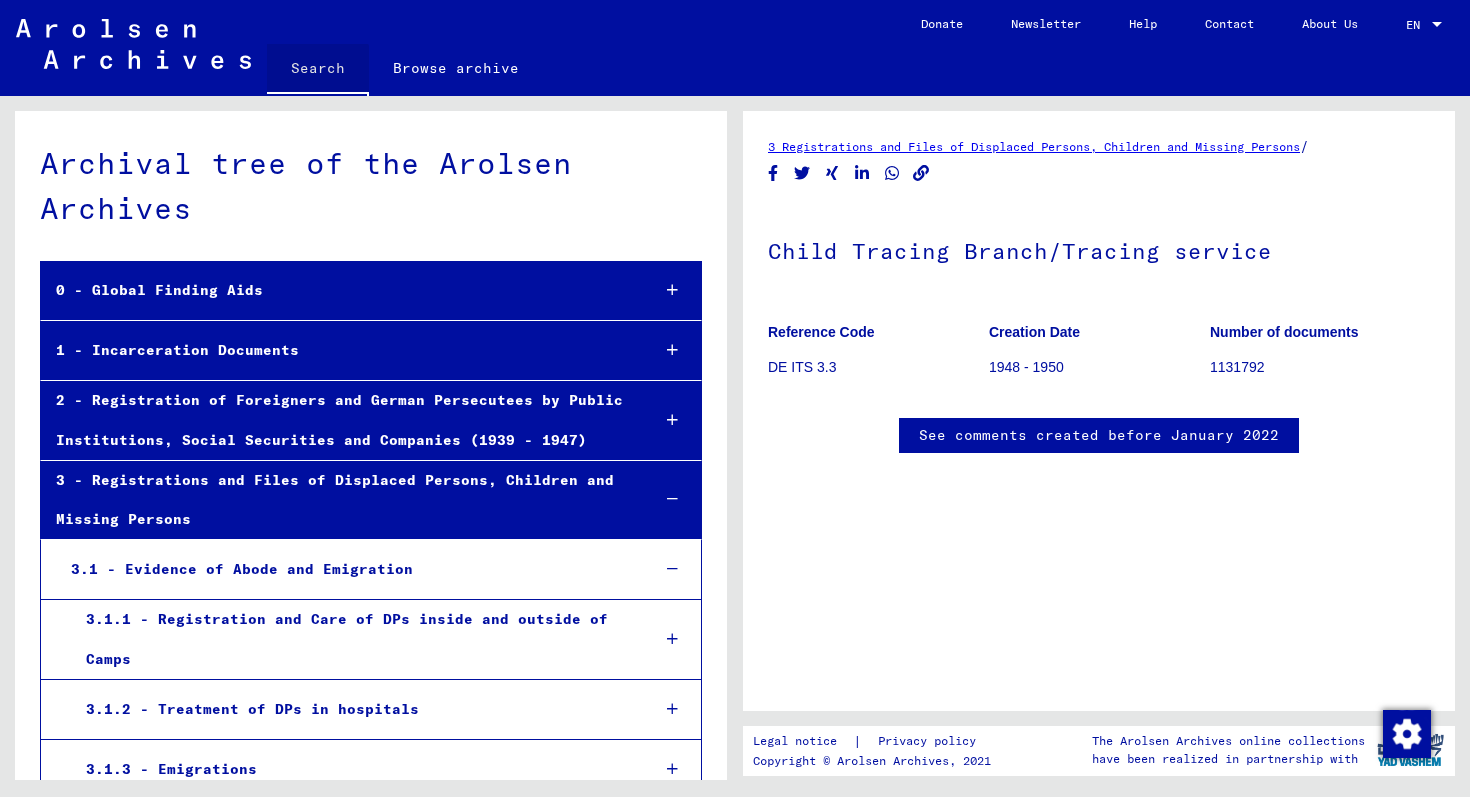 click on "Search" 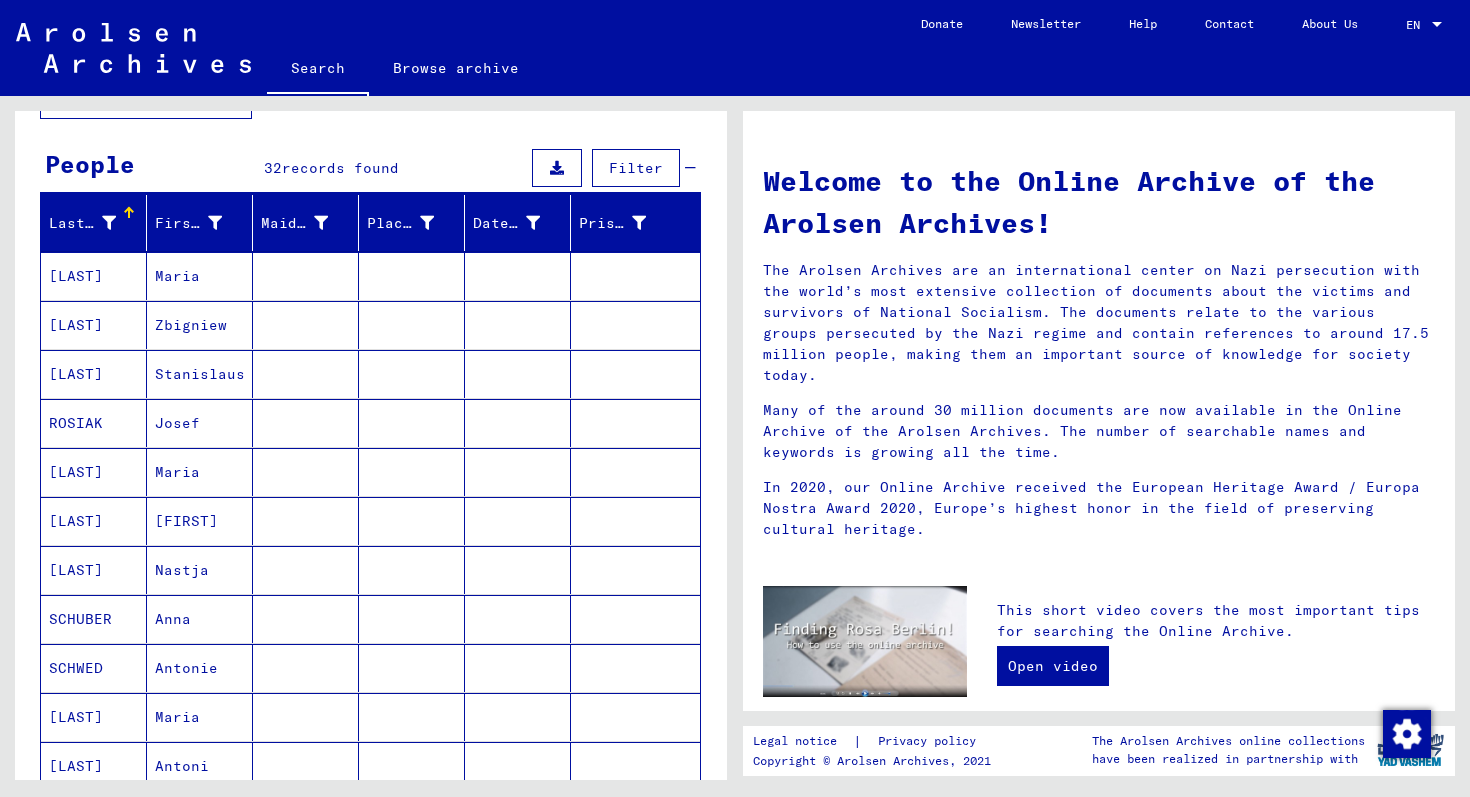 scroll, scrollTop: 0, scrollLeft: 0, axis: both 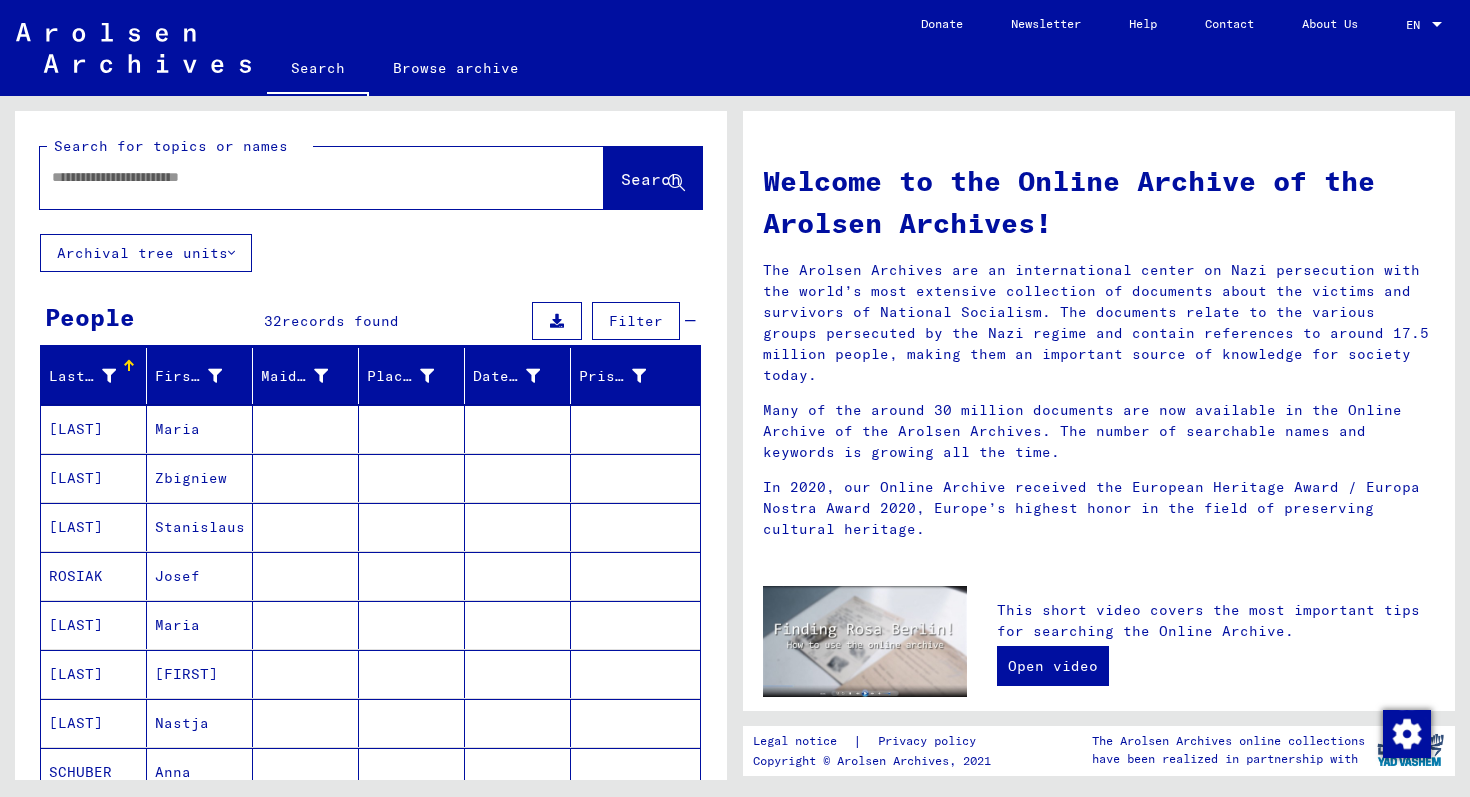 click at bounding box center [109, 376] 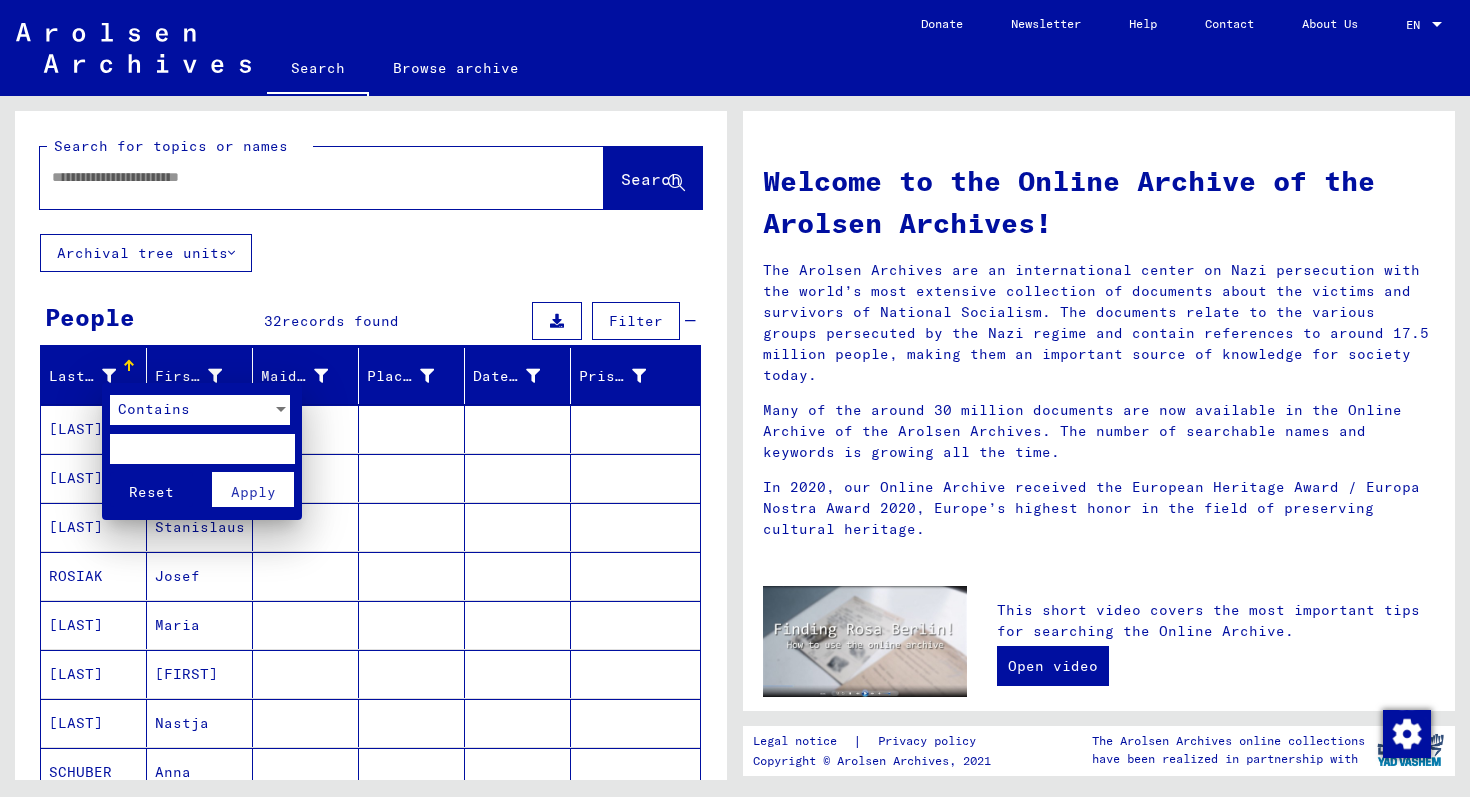 click at bounding box center [202, 449] 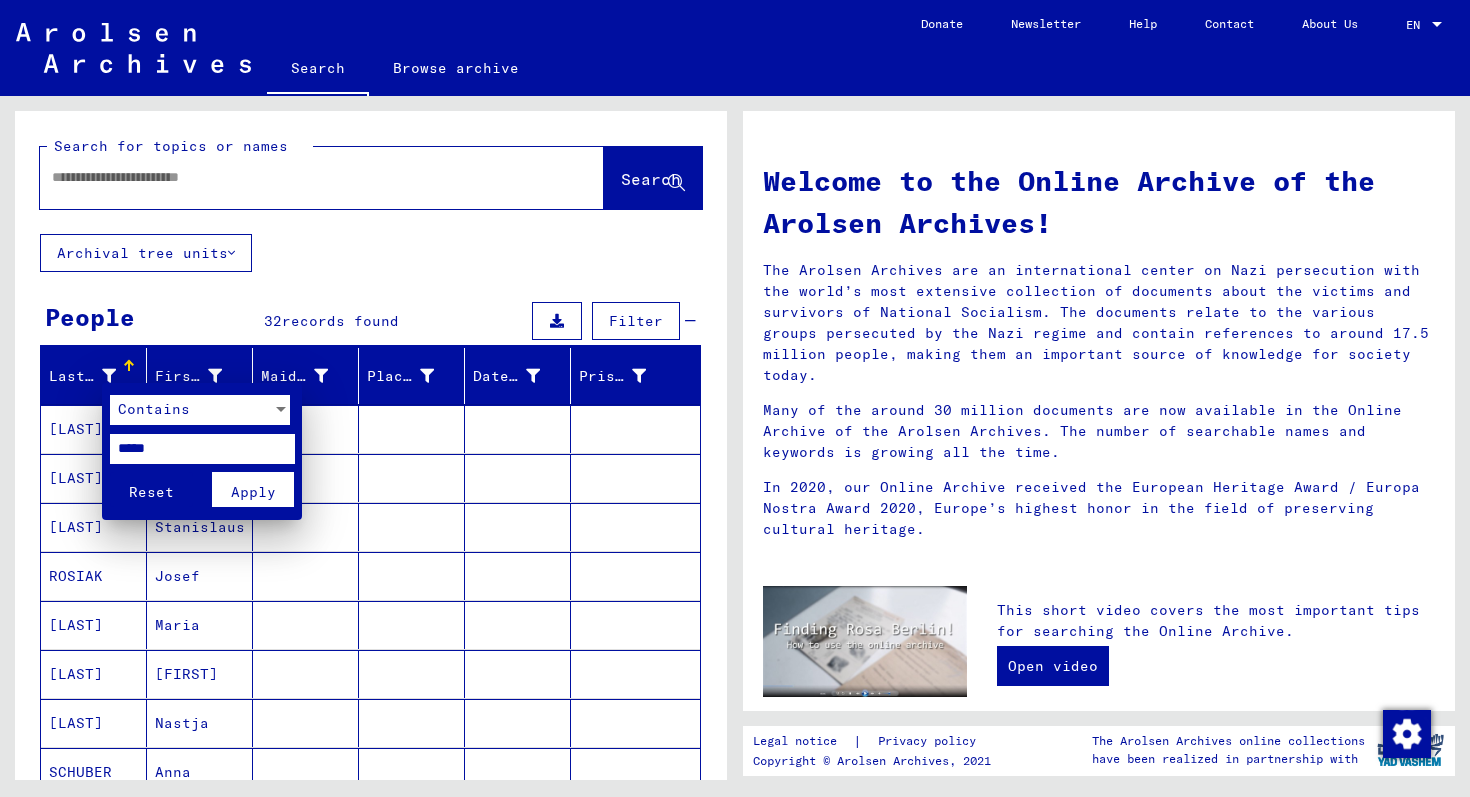 type on "*****" 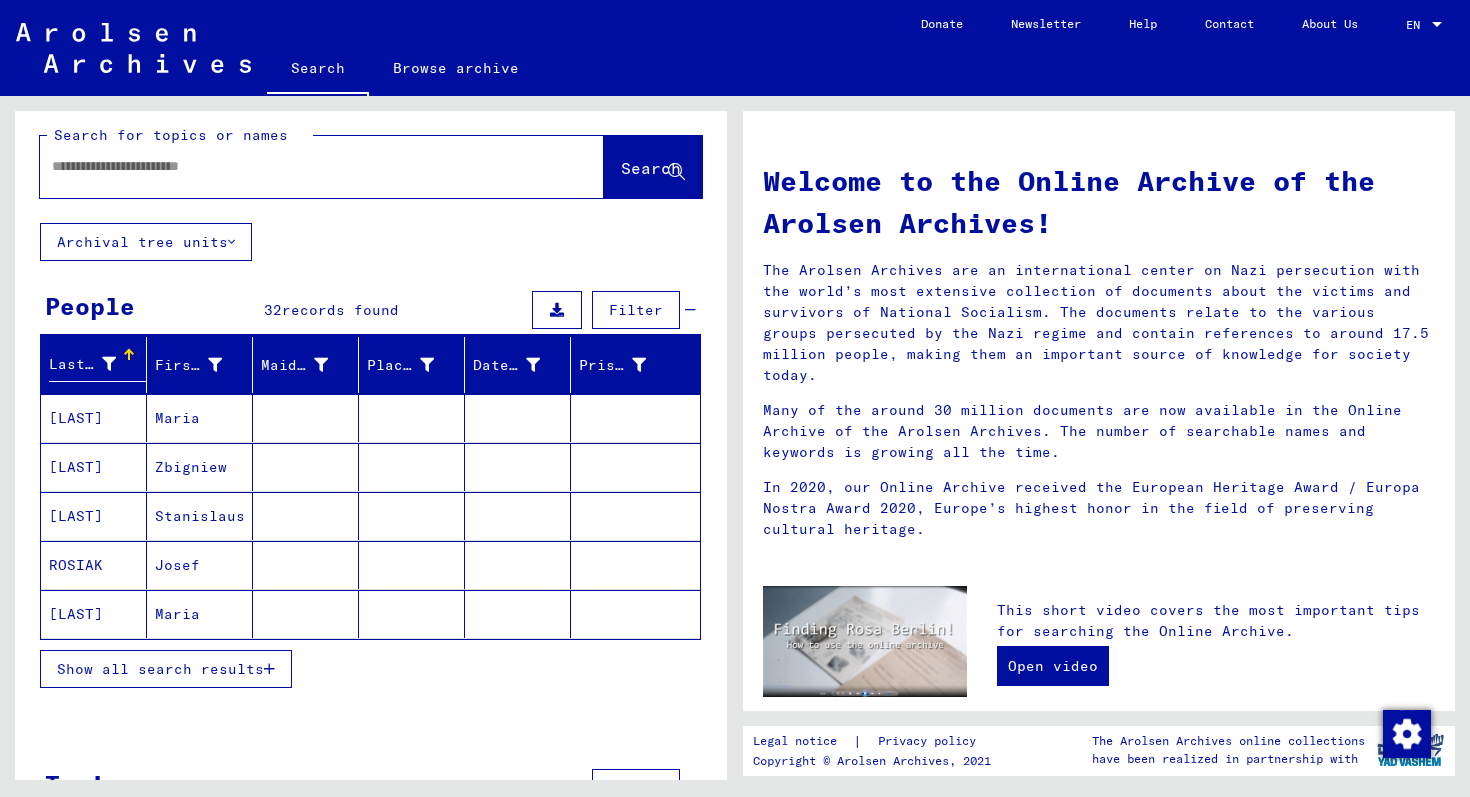 scroll, scrollTop: 0, scrollLeft: 0, axis: both 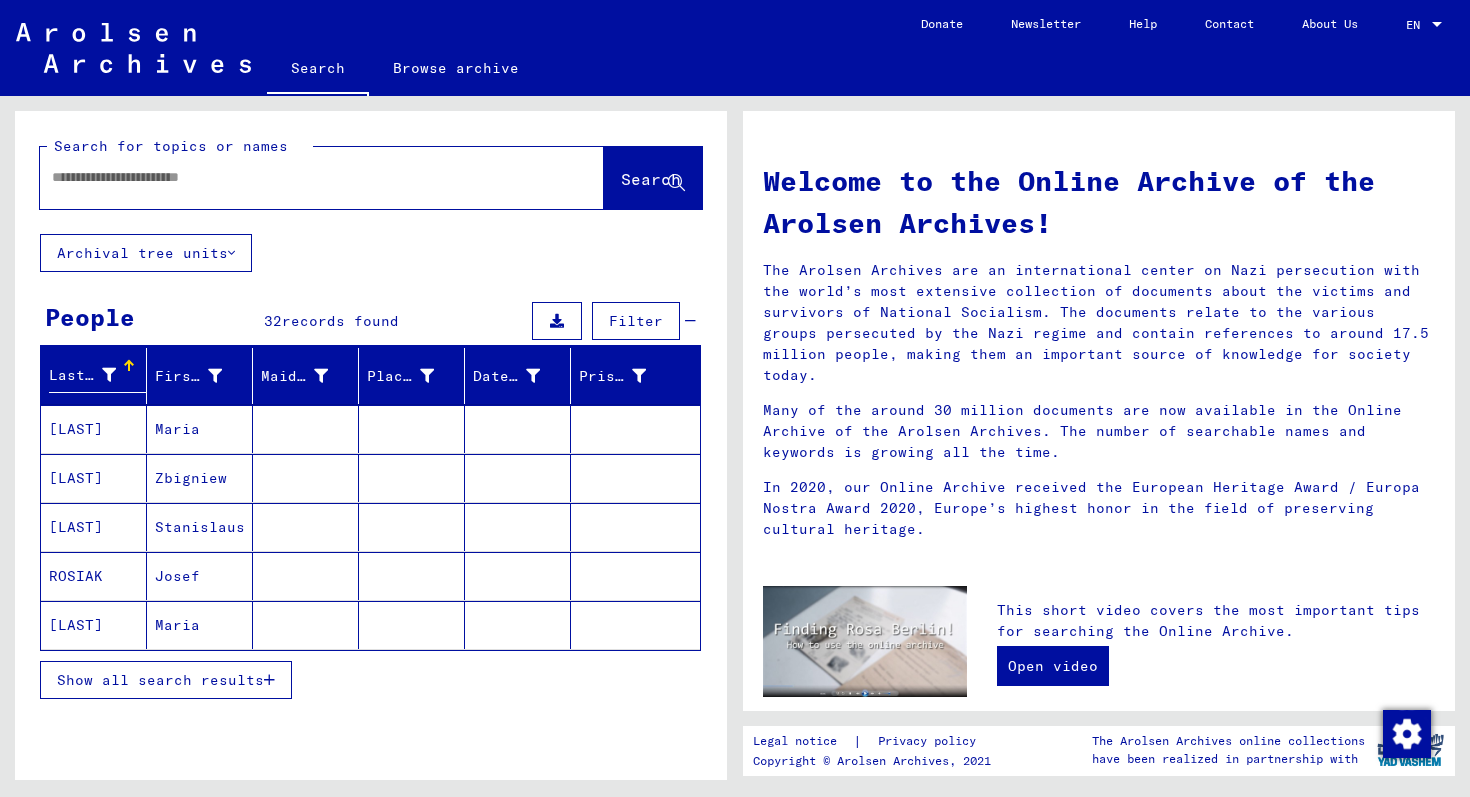 click on "Search for topics or names" 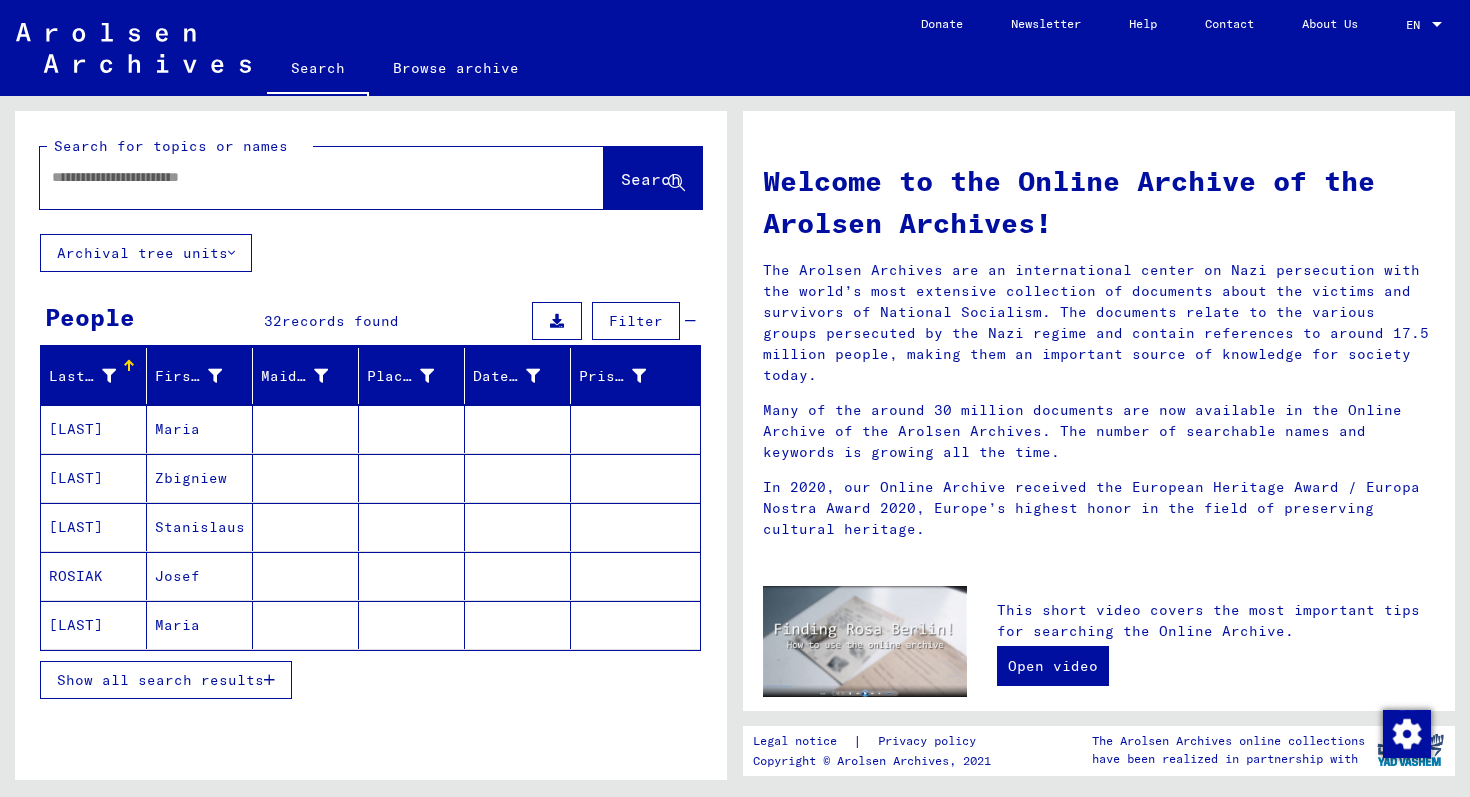 click at bounding box center (298, 177) 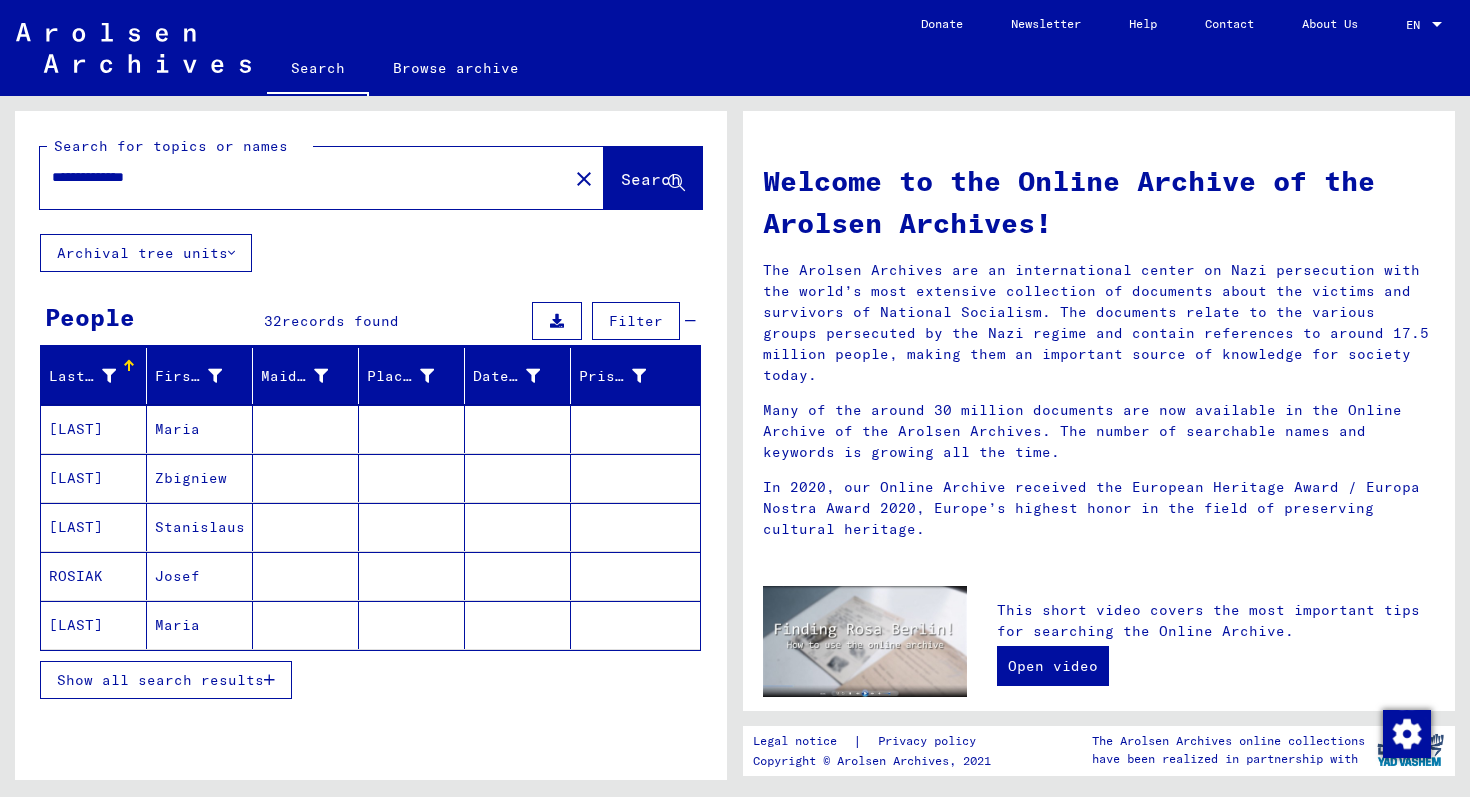 type on "**********" 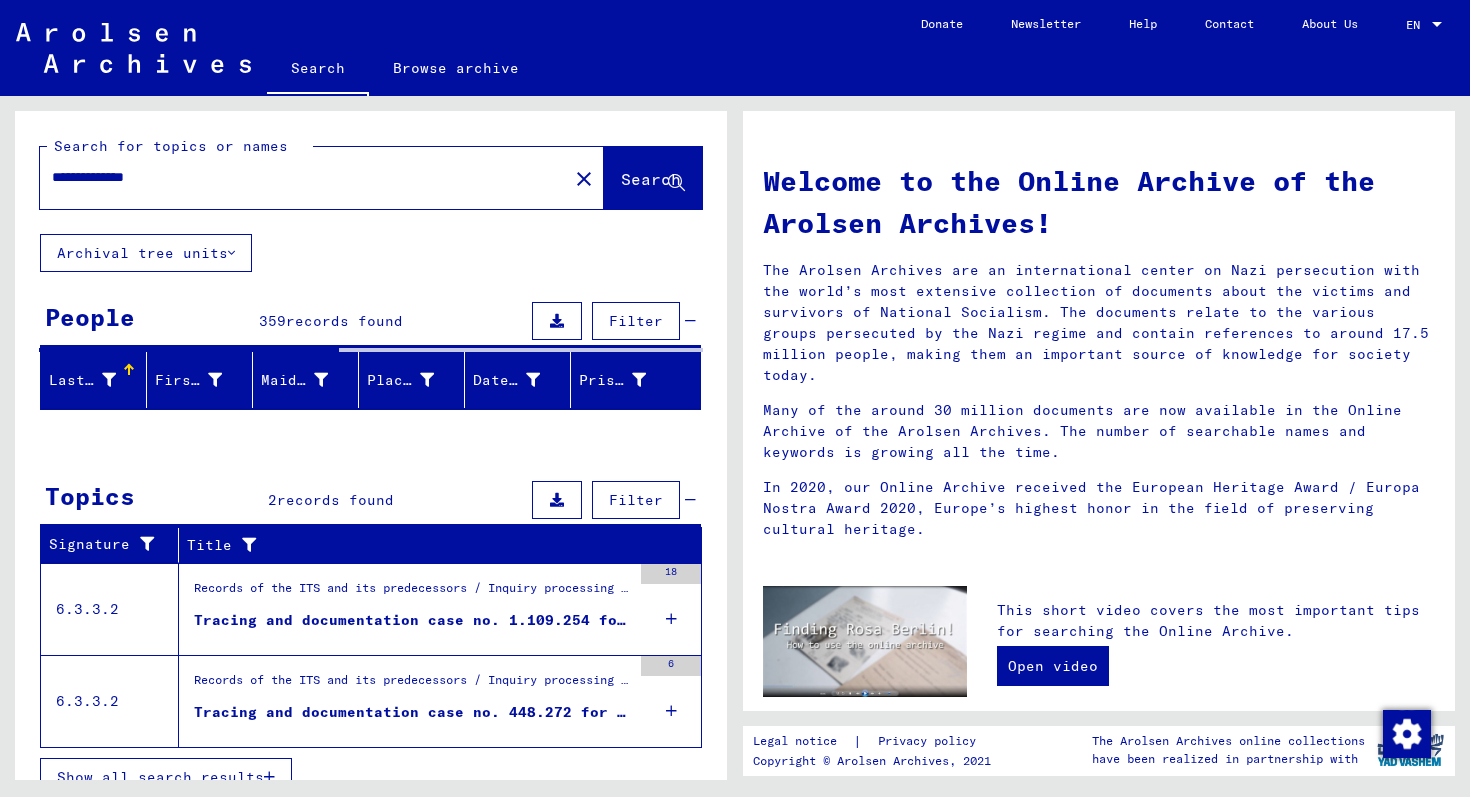 click at bounding box center [109, 380] 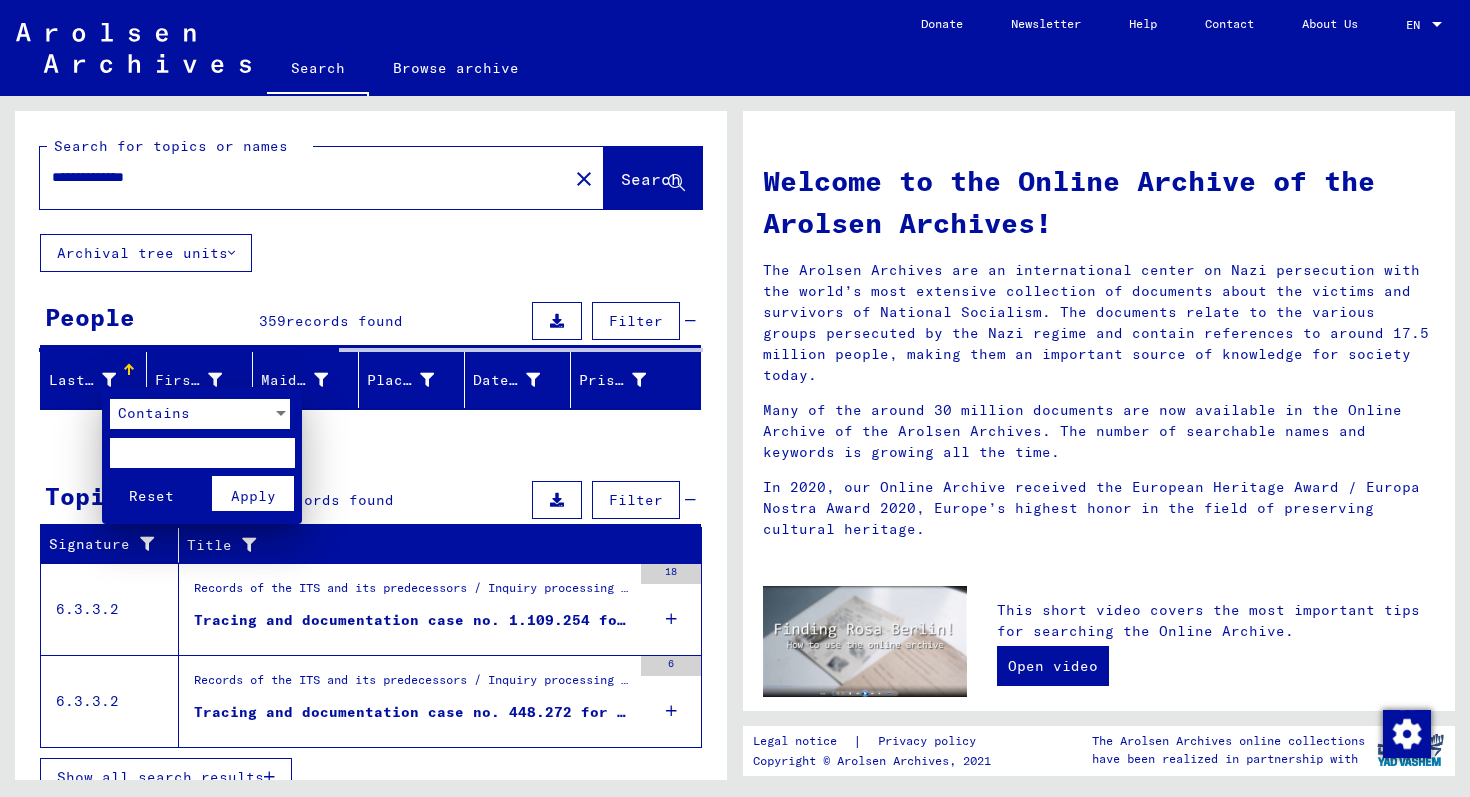 click at bounding box center [202, 453] 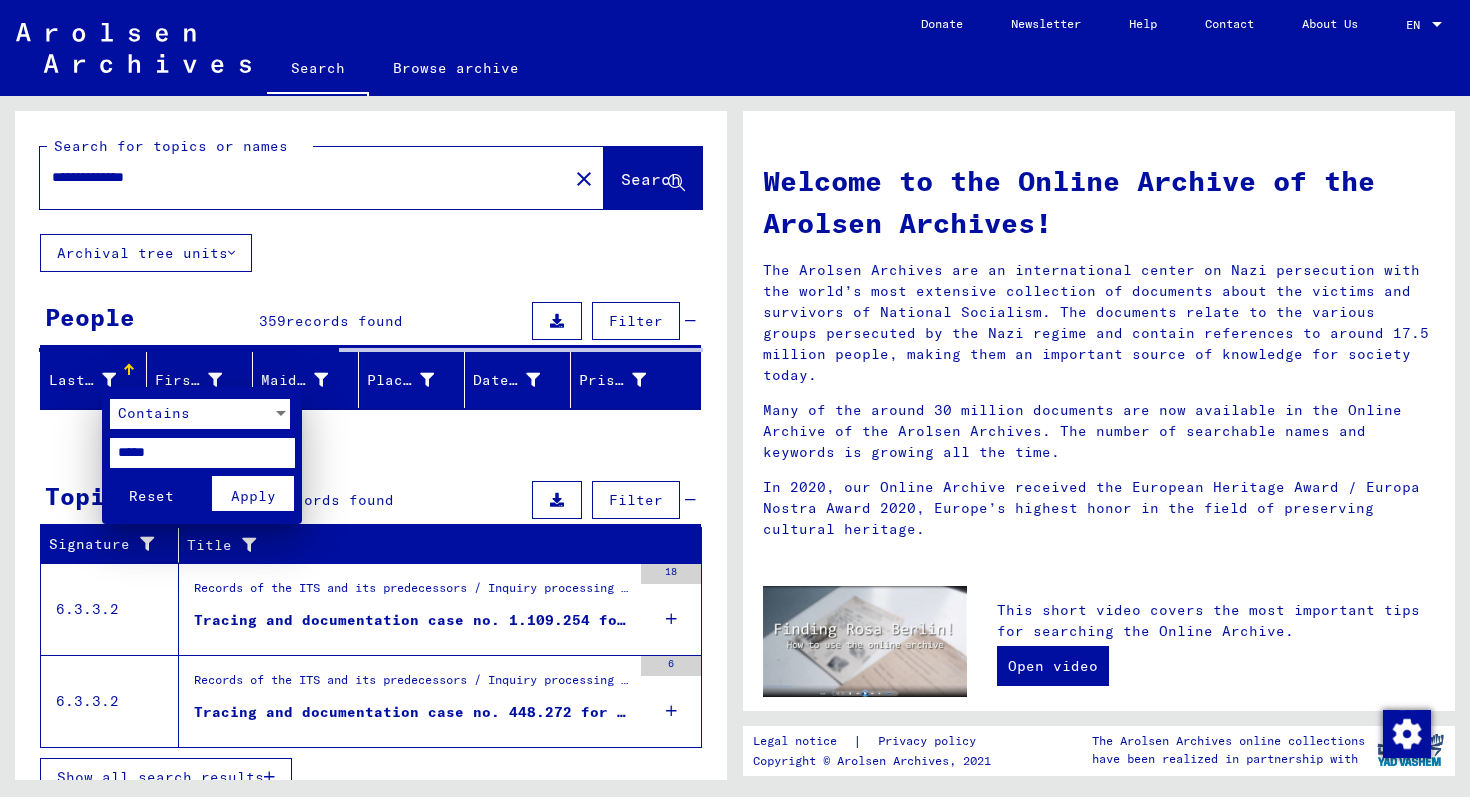 type on "*****" 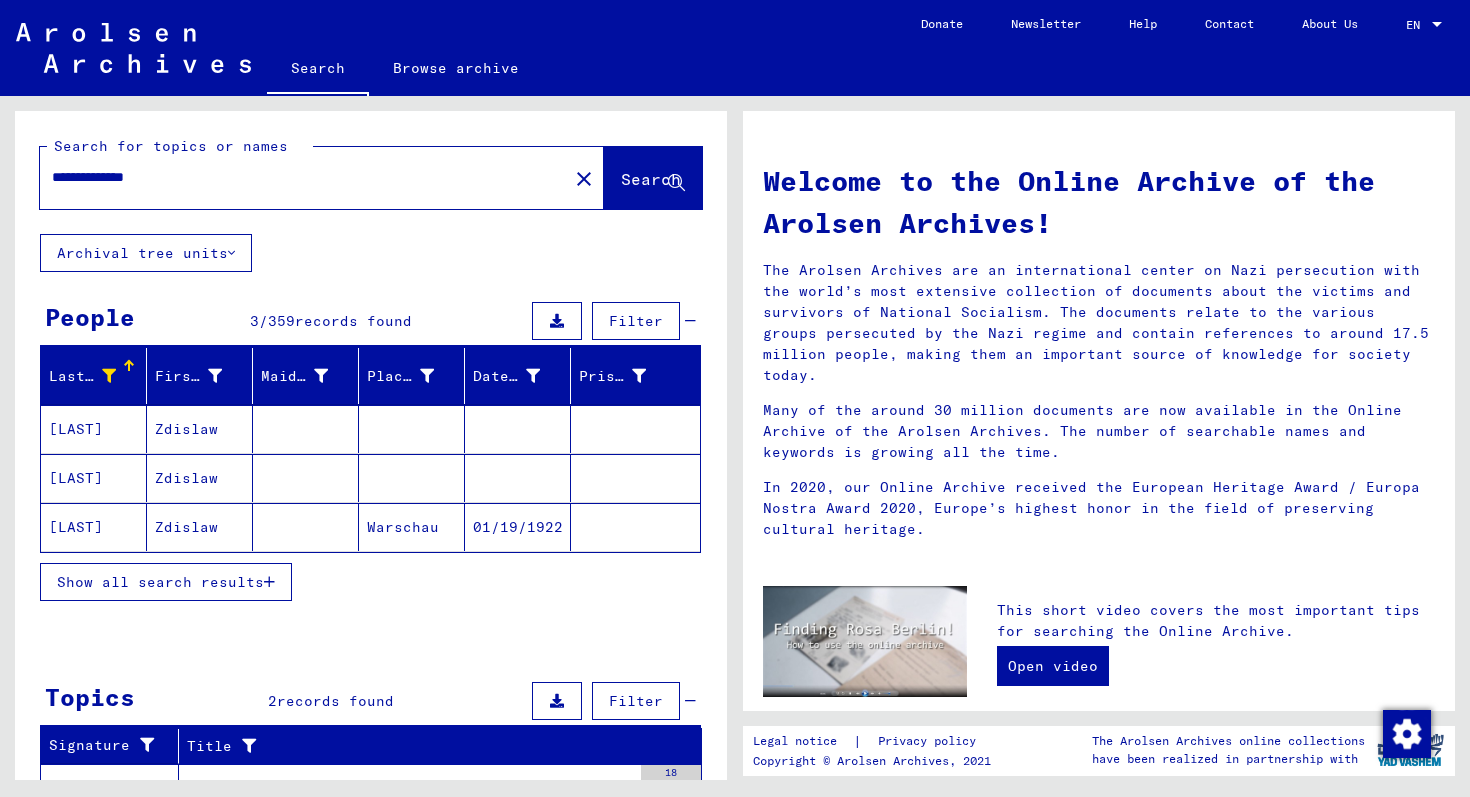 click at bounding box center (306, 527) 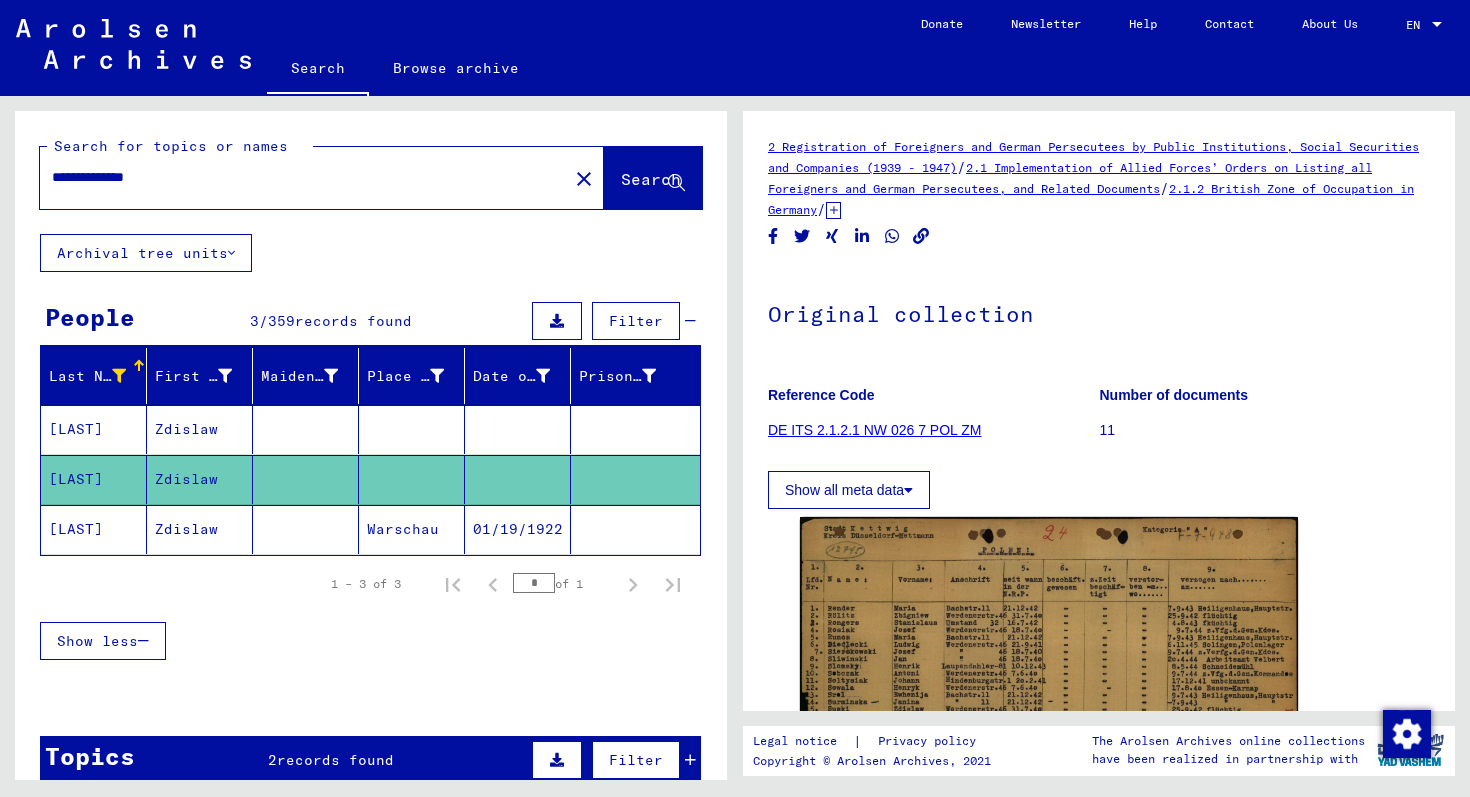 scroll, scrollTop: 0, scrollLeft: 0, axis: both 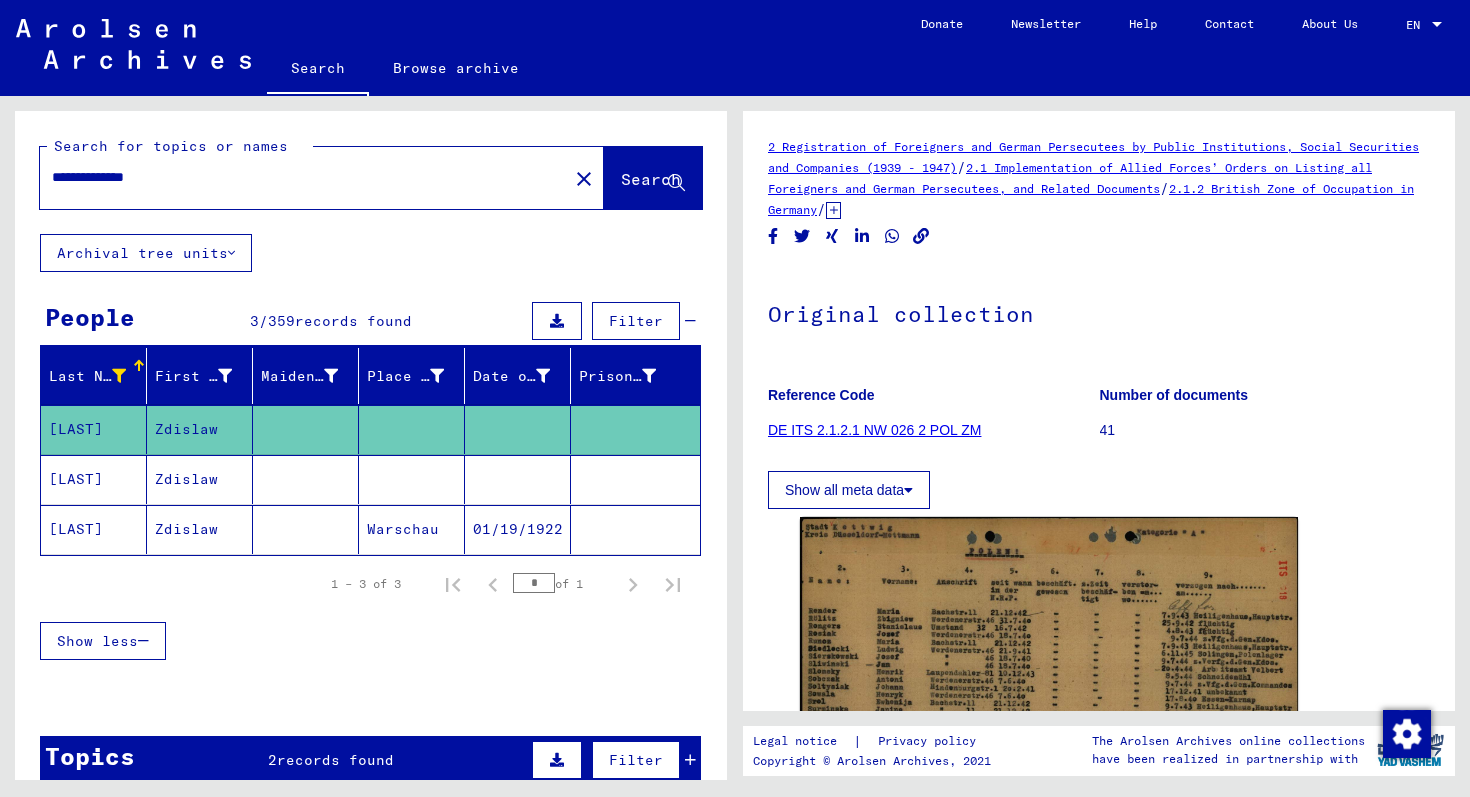 click at bounding box center (306, 529) 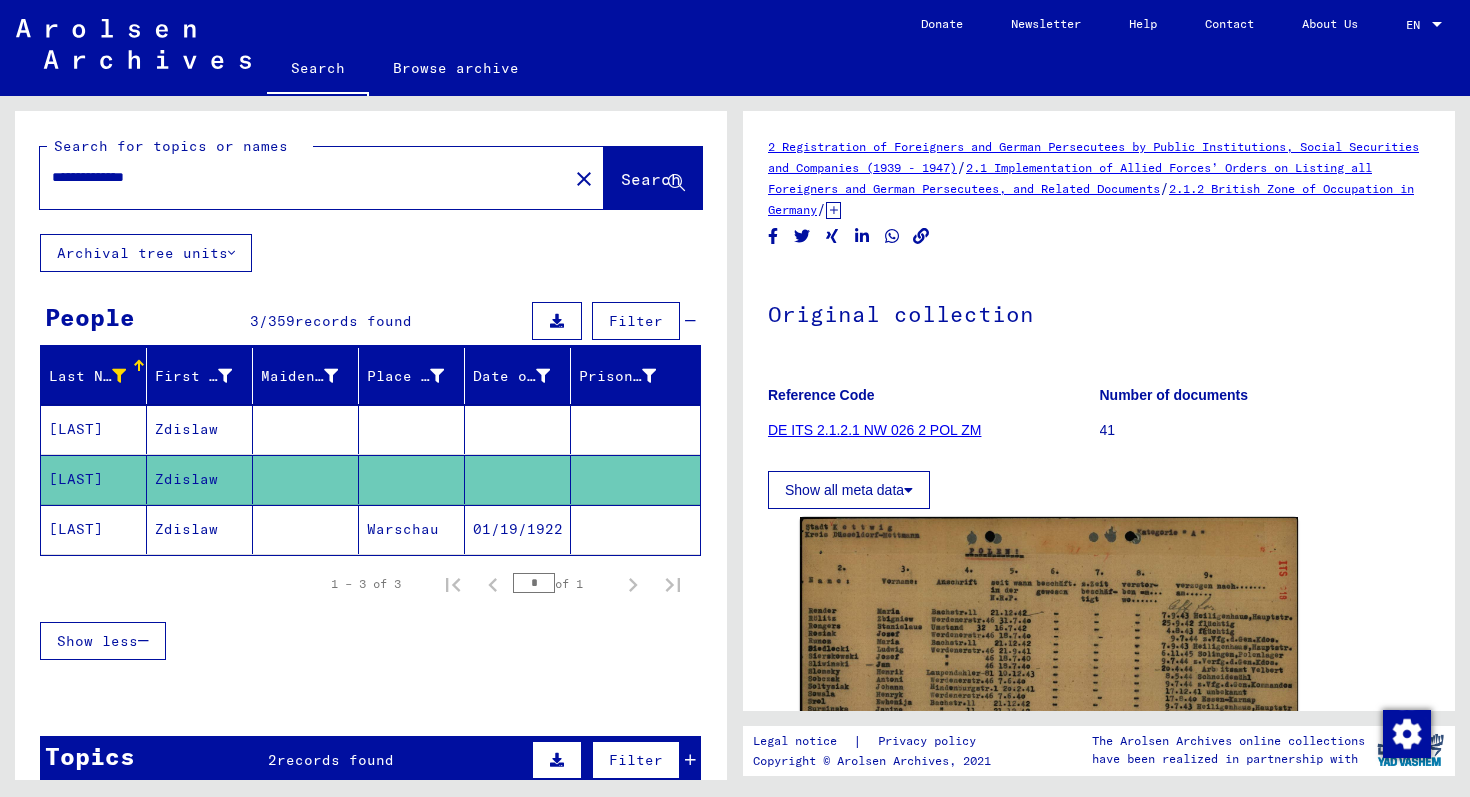 scroll, scrollTop: 0, scrollLeft: 0, axis: both 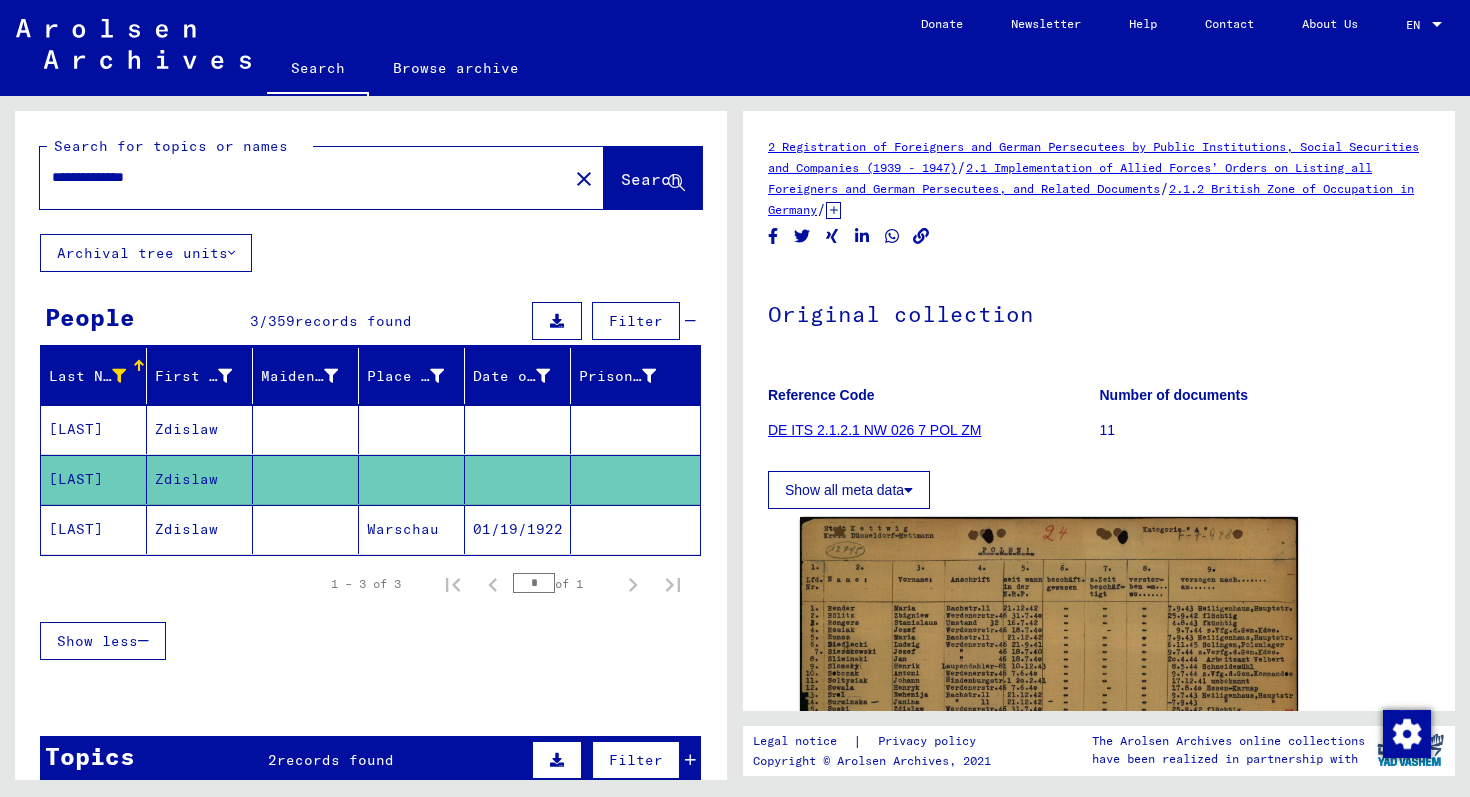 click at bounding box center [518, 479] 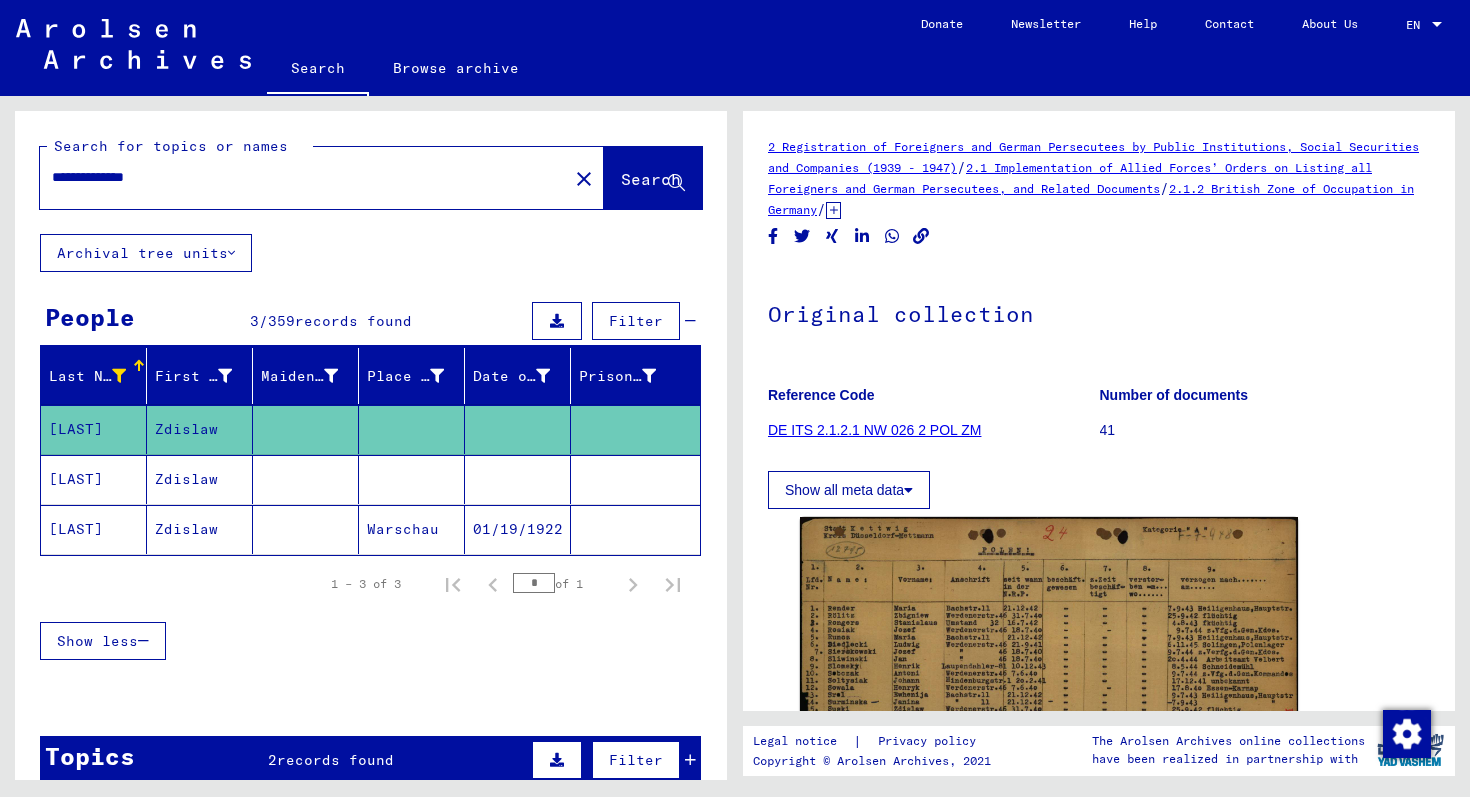 scroll, scrollTop: 0, scrollLeft: 0, axis: both 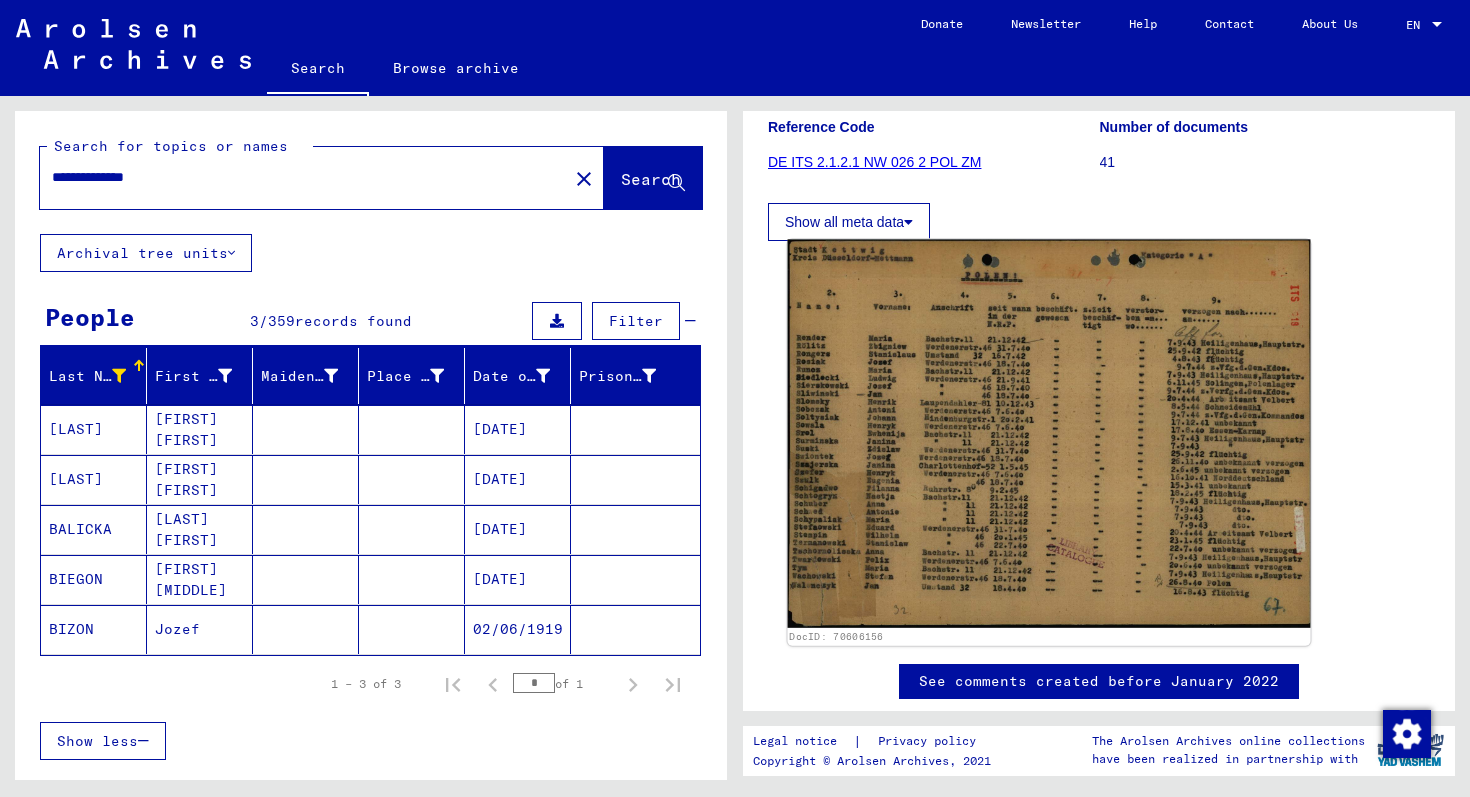 click 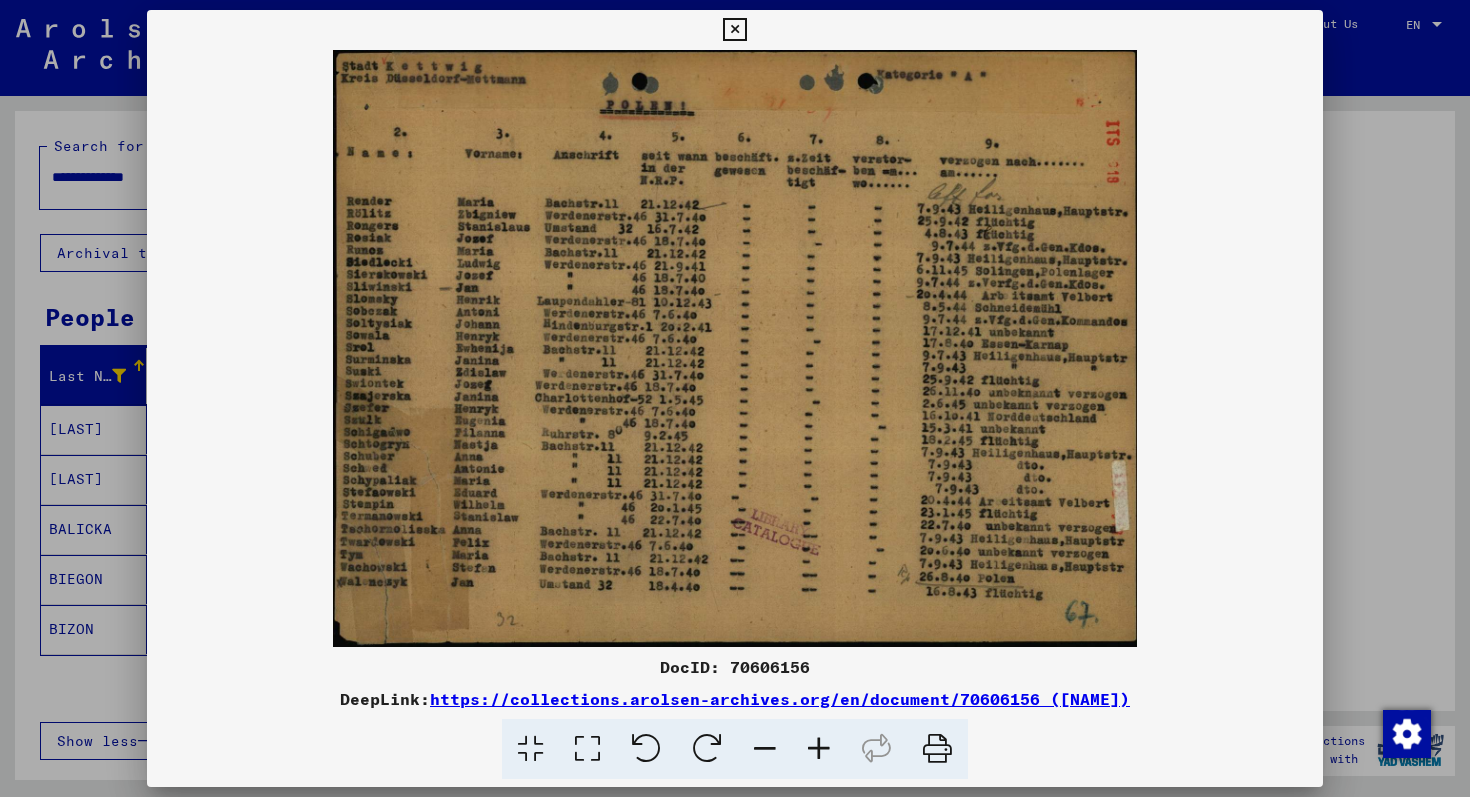 click at bounding box center (735, 398) 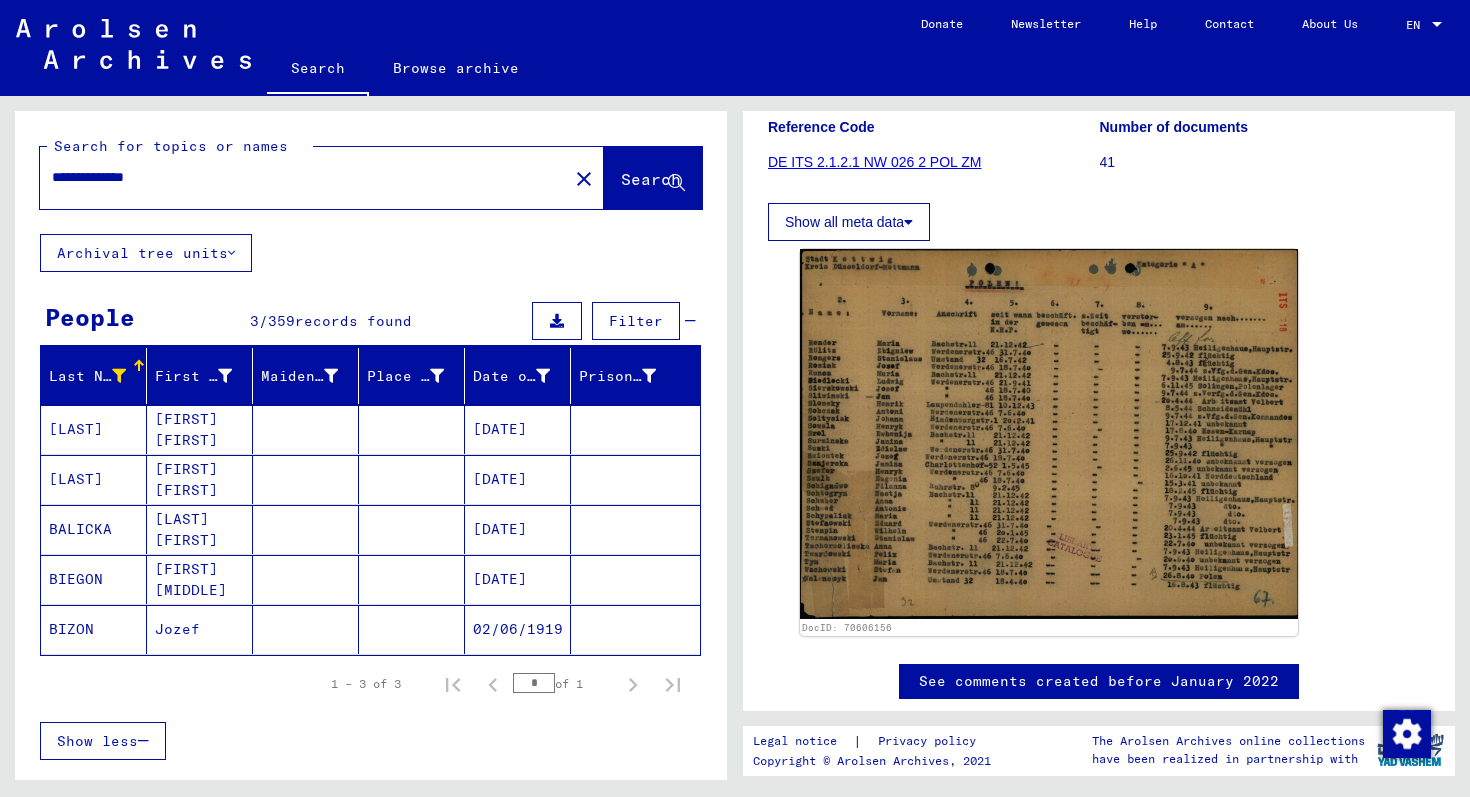 click at bounding box center [119, 376] 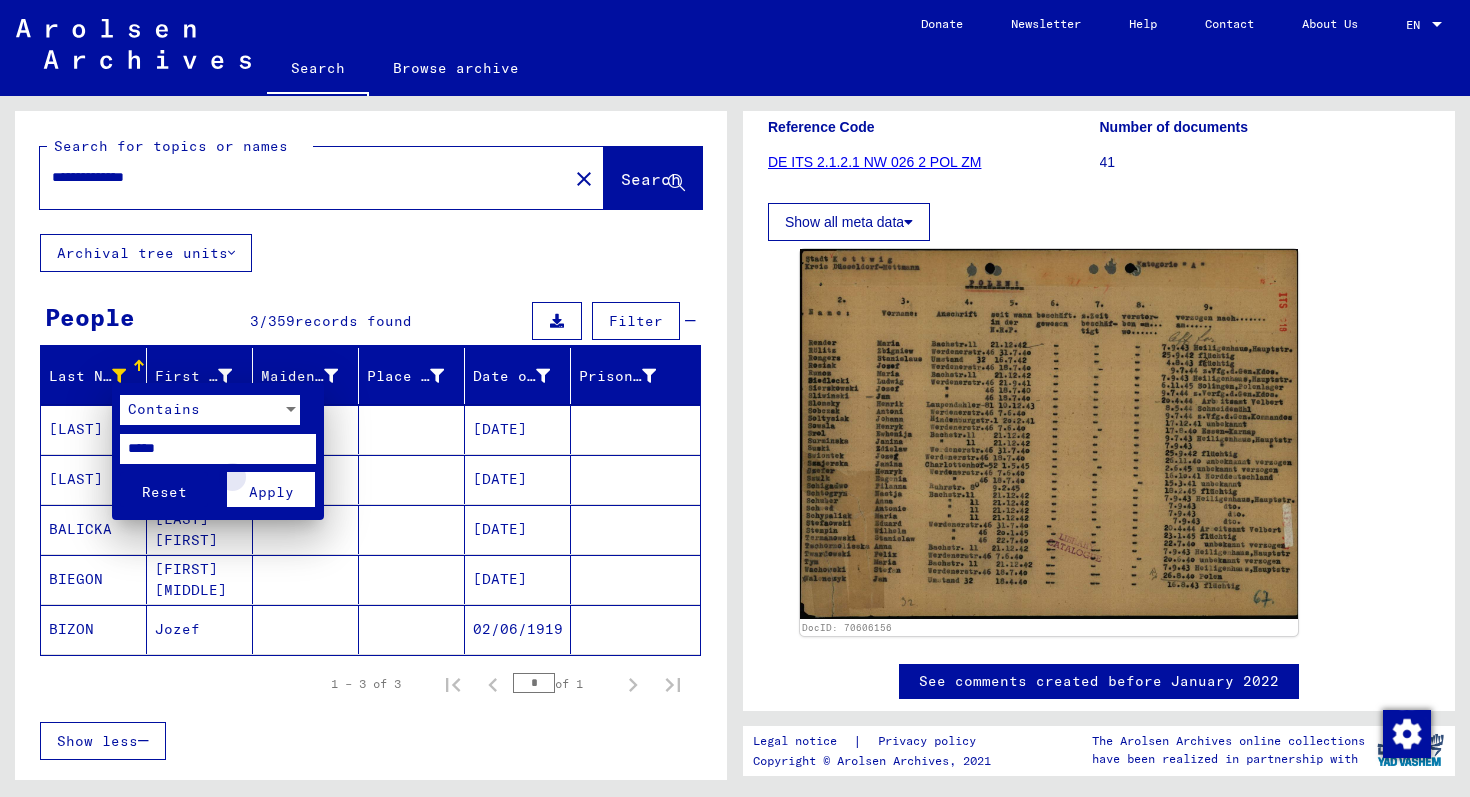 click on "Apply" at bounding box center [271, 489] 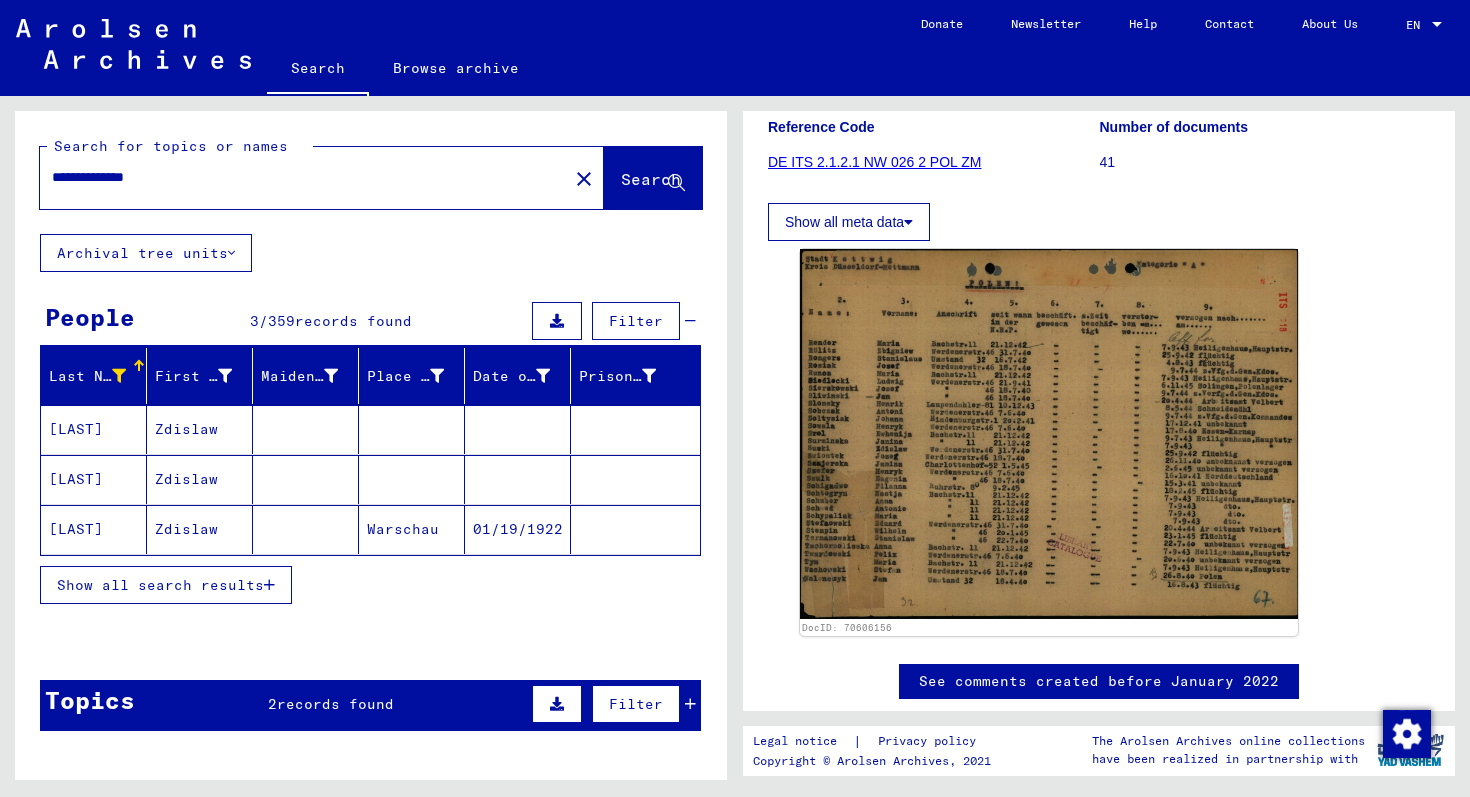 click 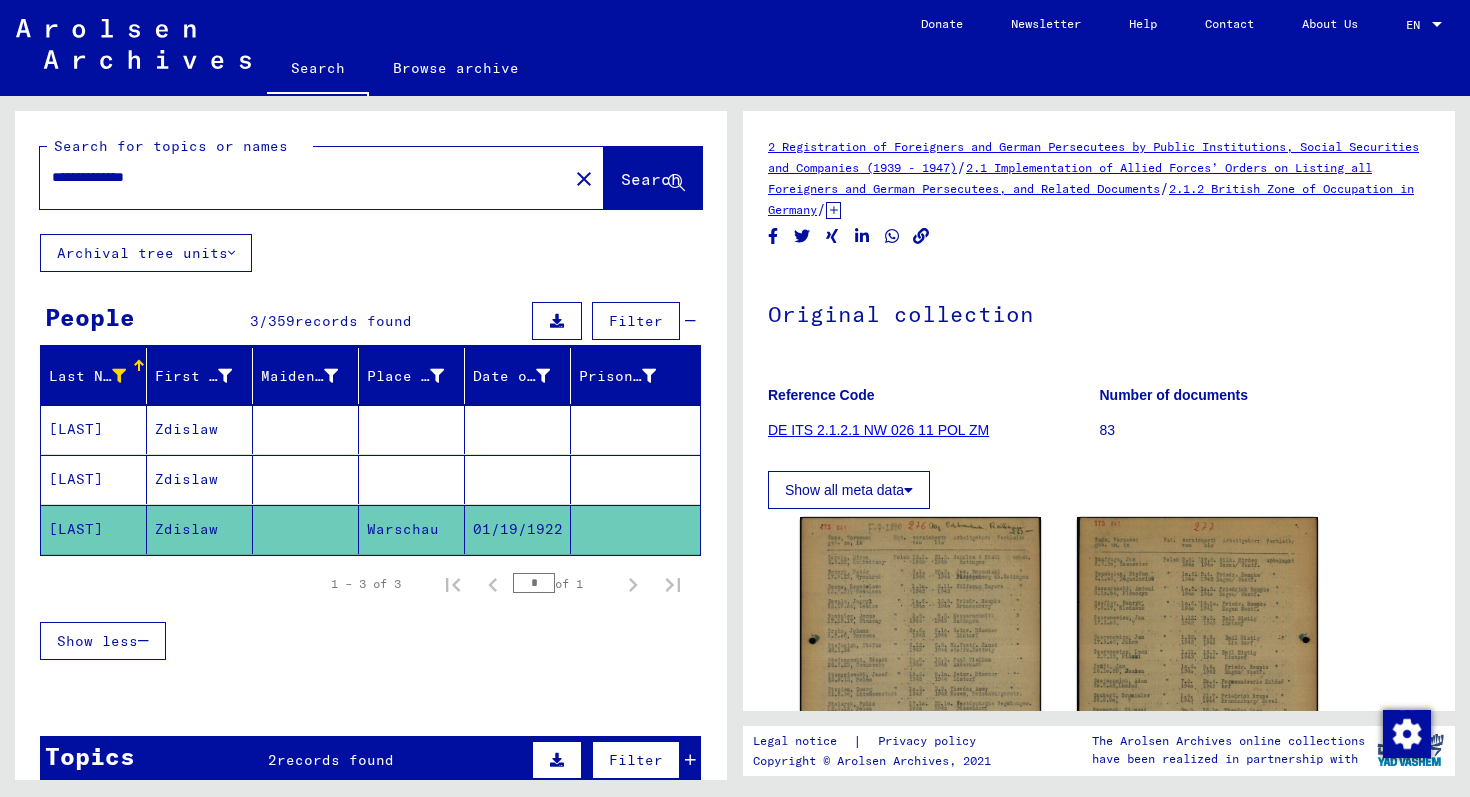 scroll, scrollTop: 0, scrollLeft: 0, axis: both 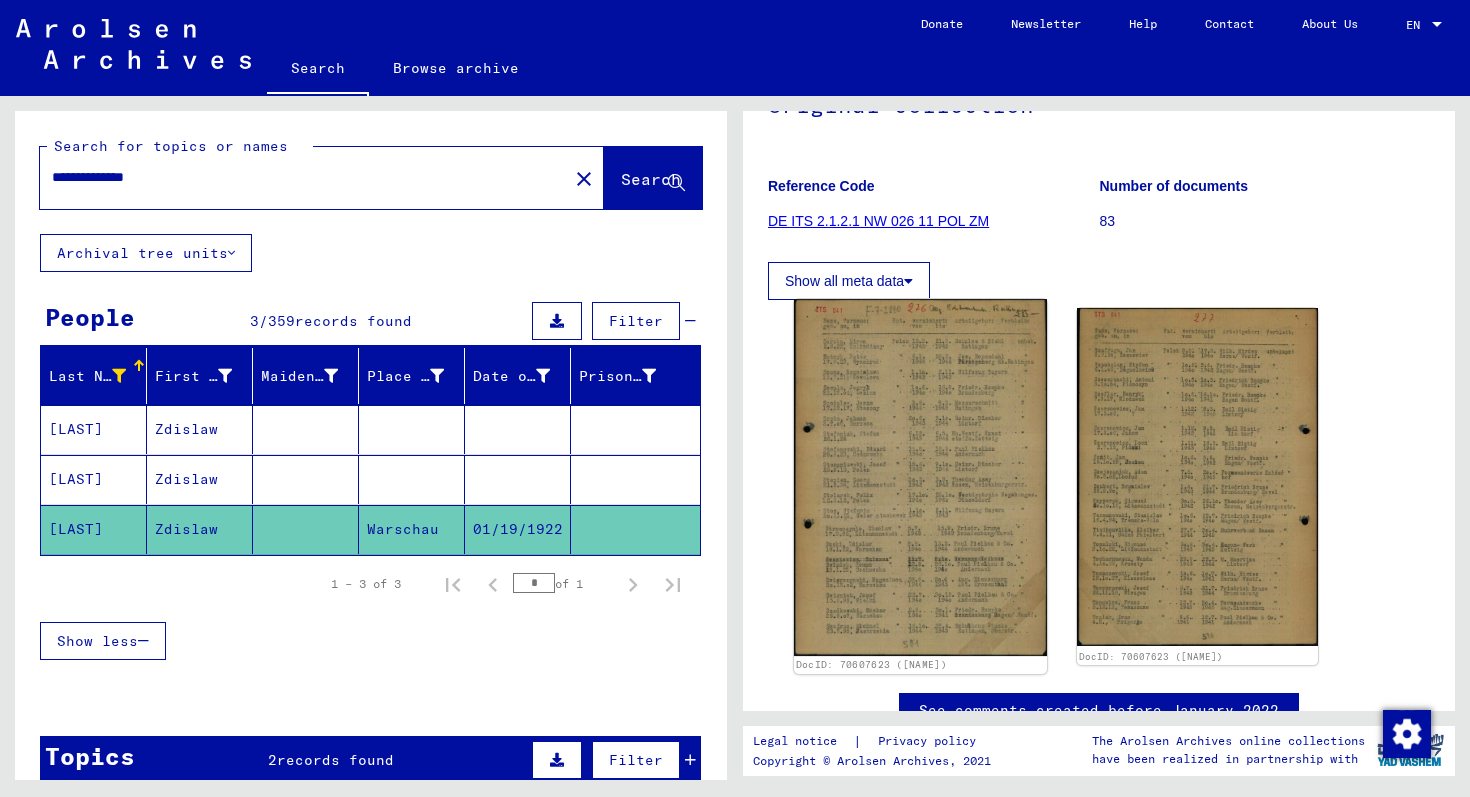 click 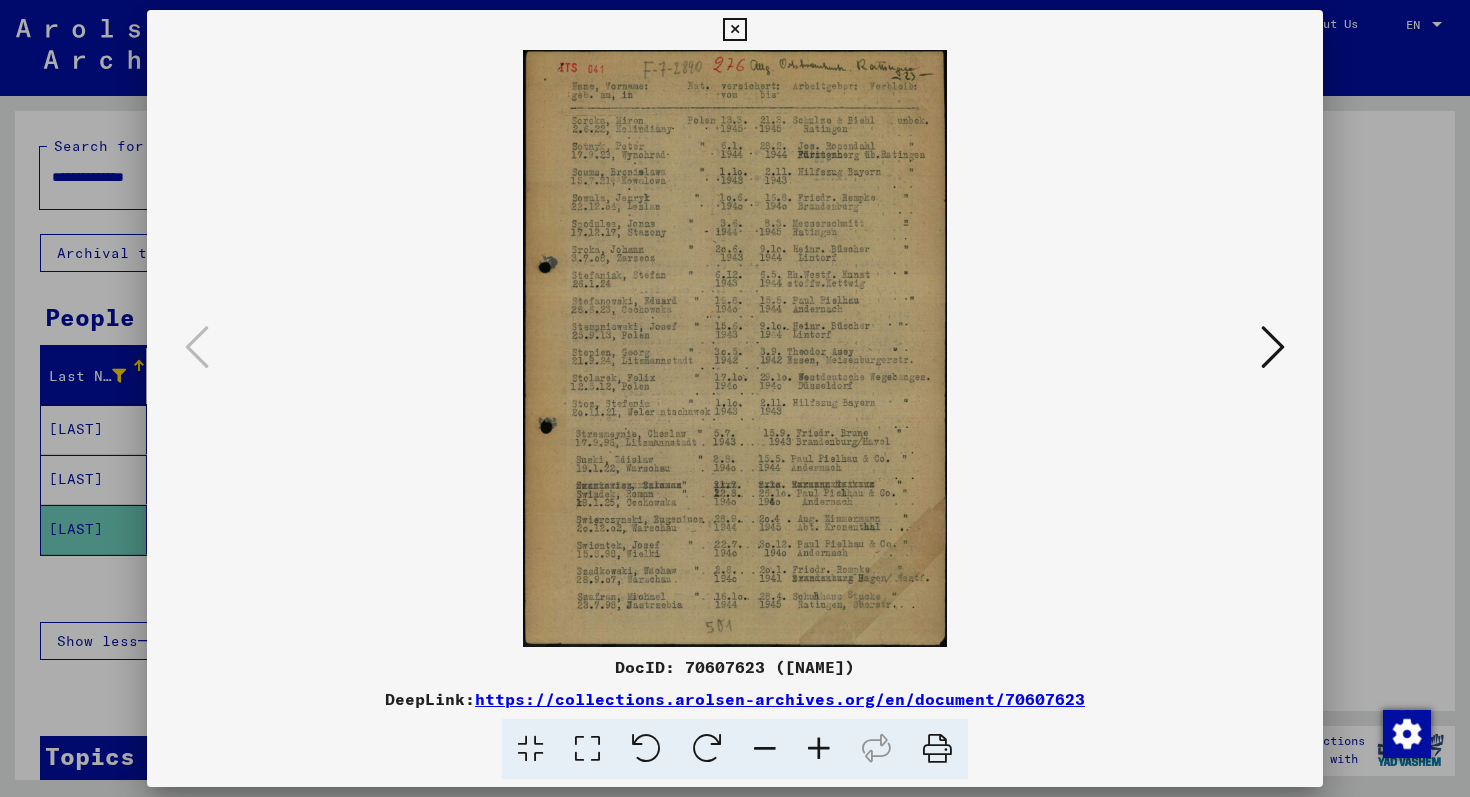 click at bounding box center (1273, 347) 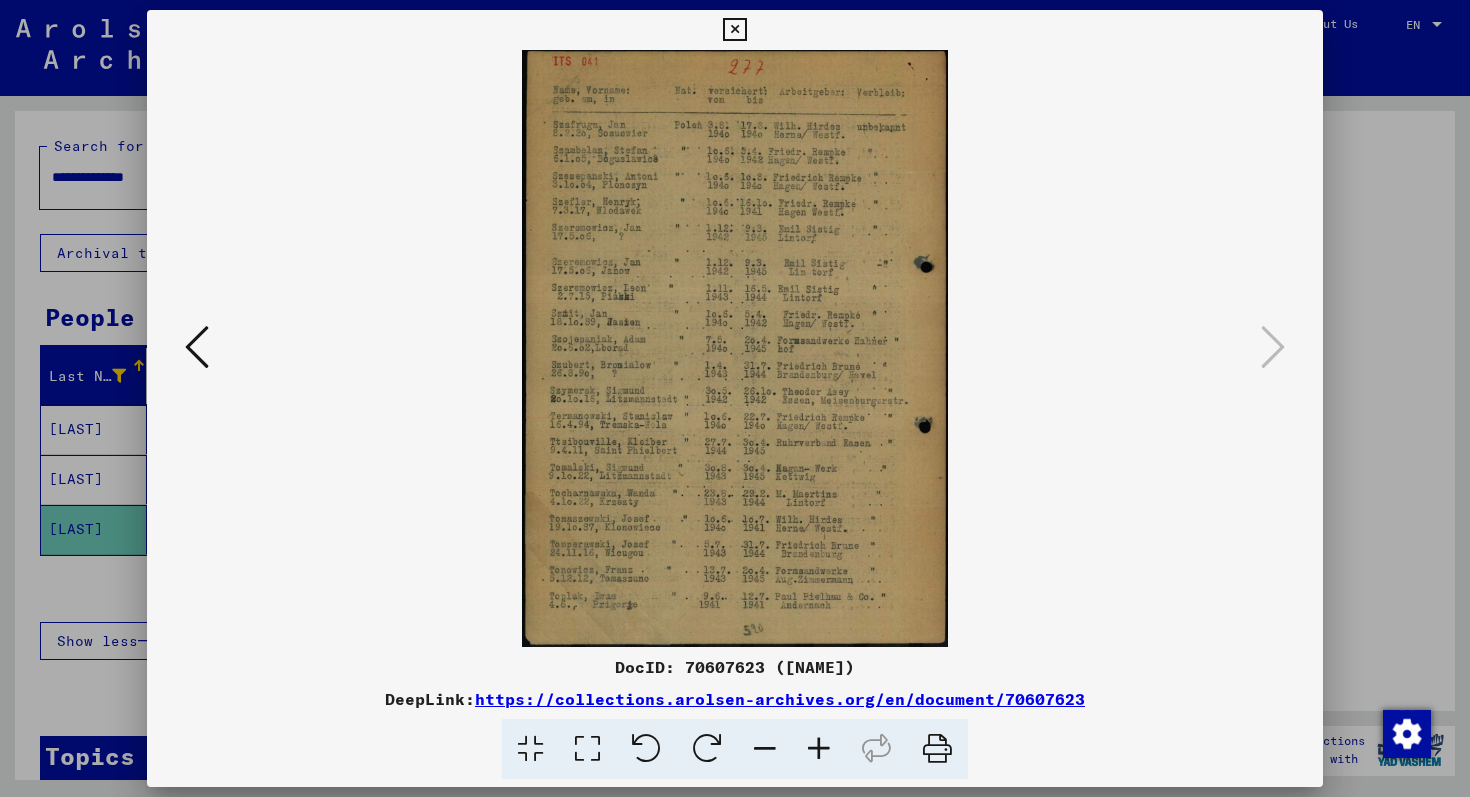 click at bounding box center (735, 398) 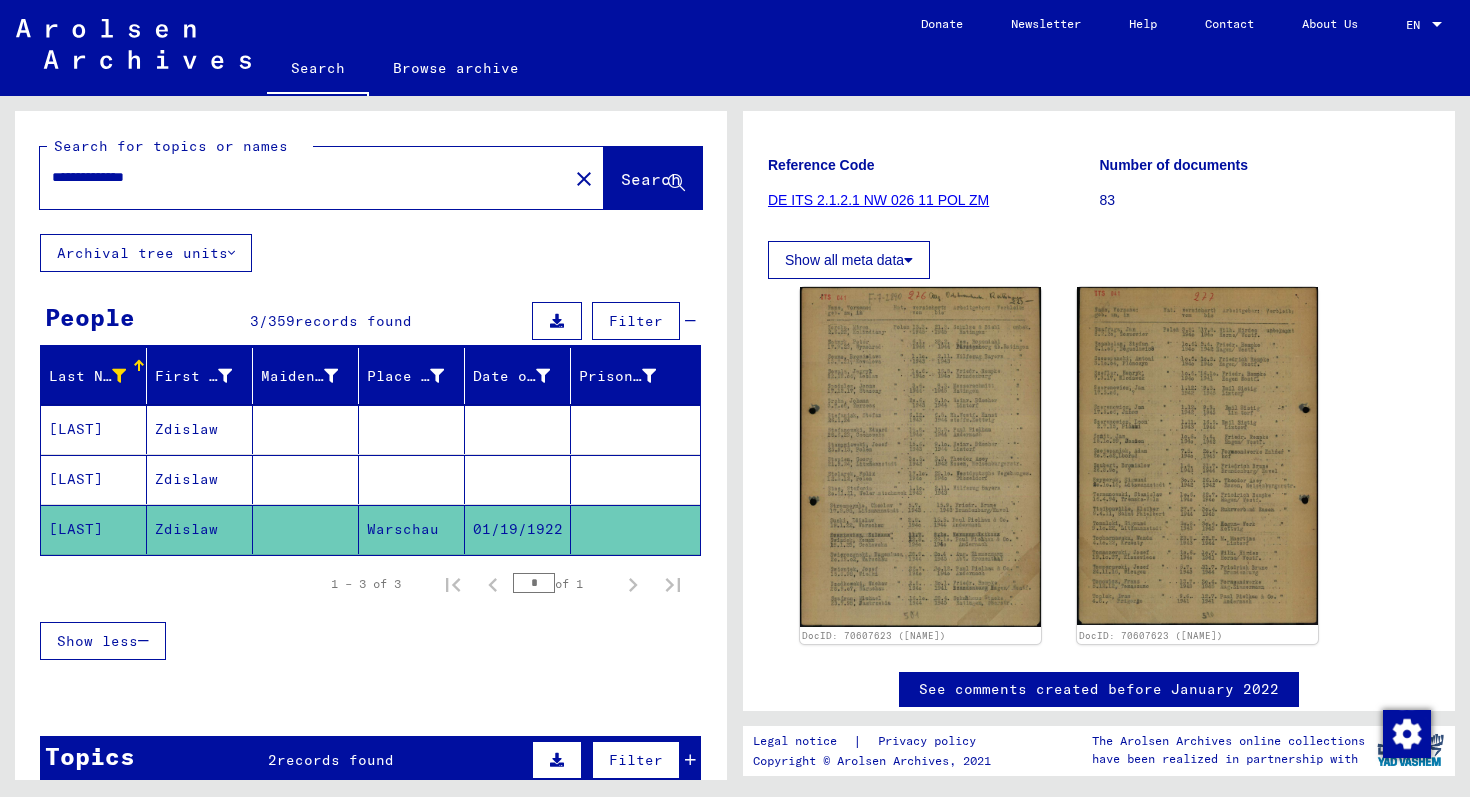 scroll, scrollTop: 209, scrollLeft: 0, axis: vertical 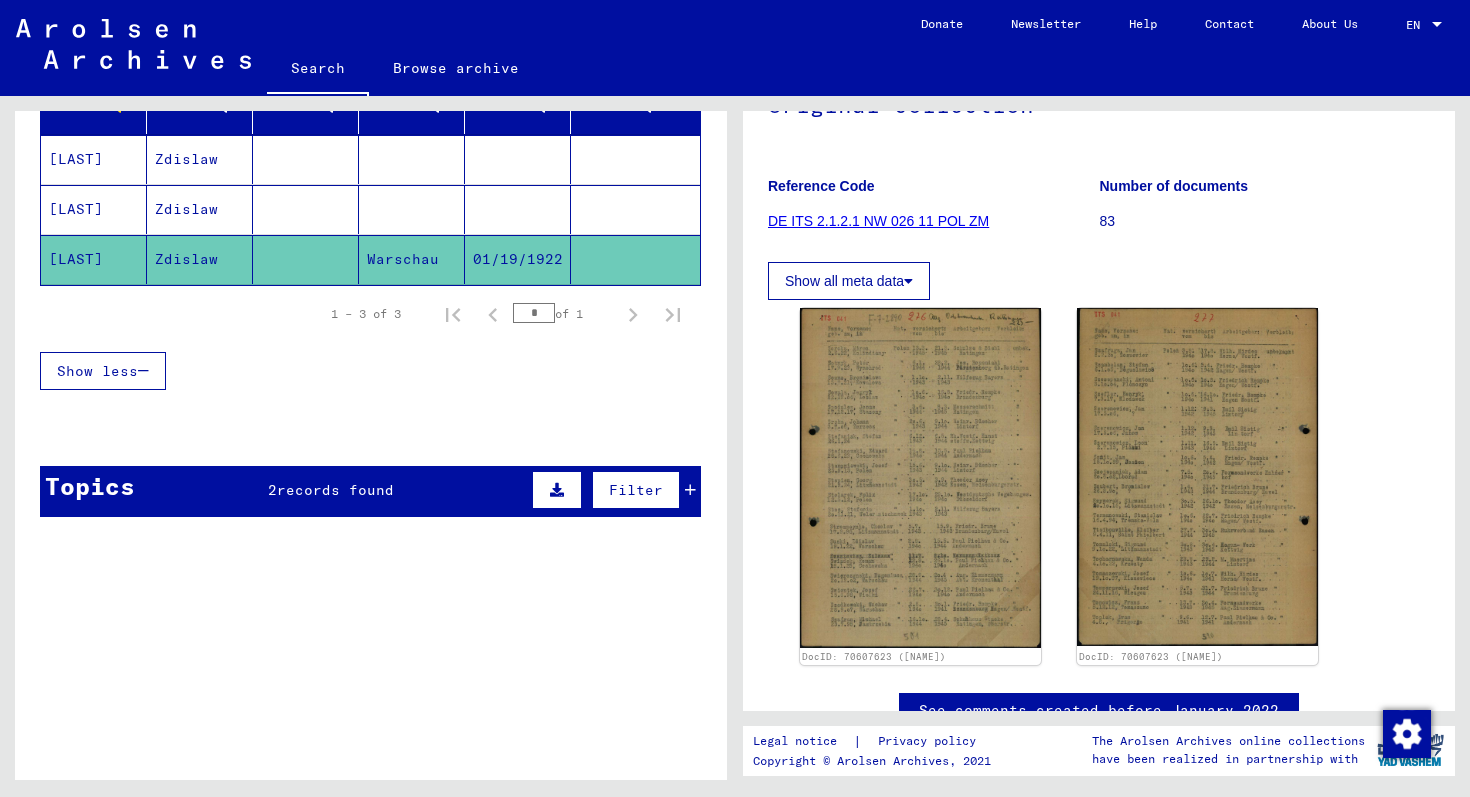 click on "Topics 2  records found  Filter" at bounding box center [370, 491] 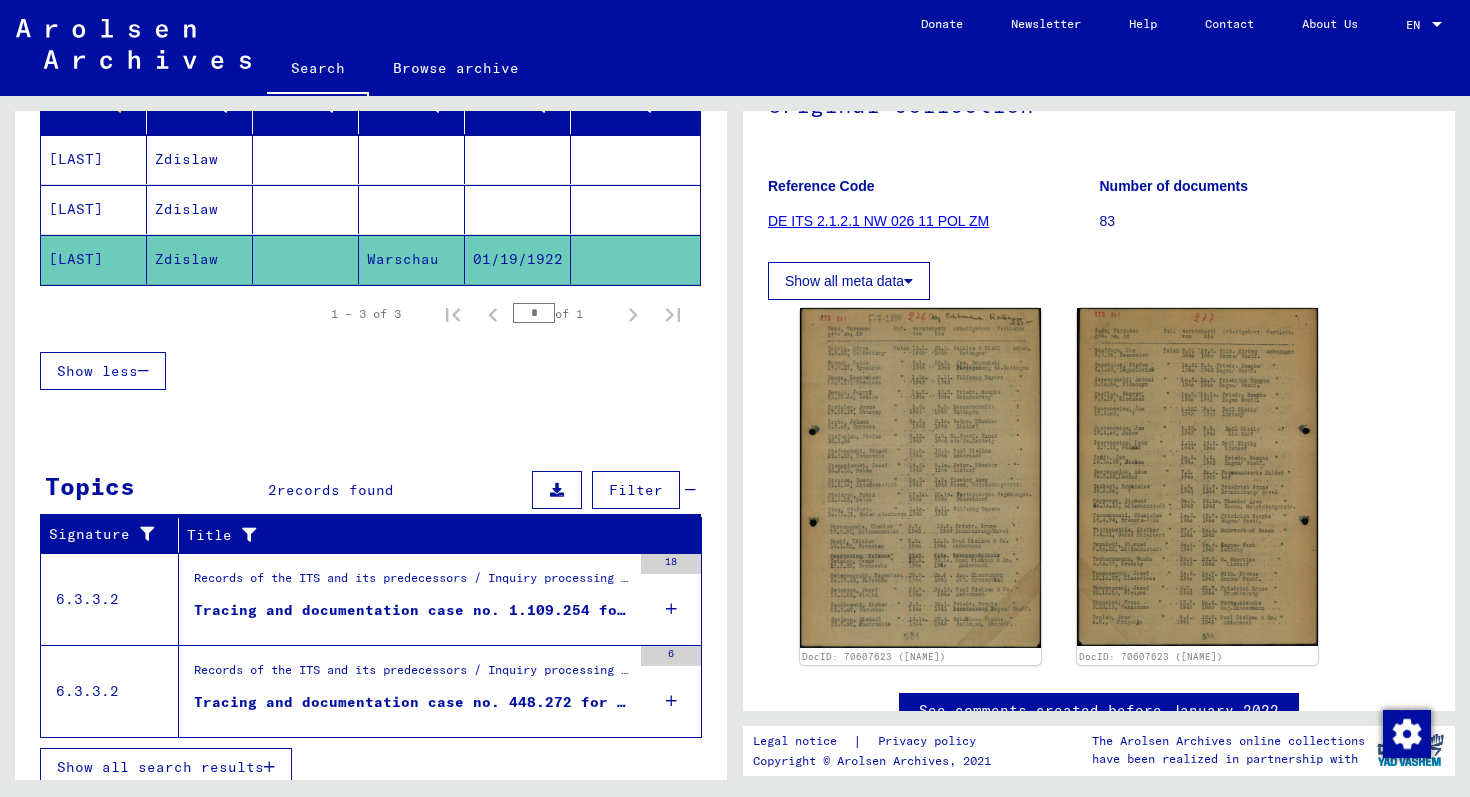 scroll, scrollTop: 286, scrollLeft: 0, axis: vertical 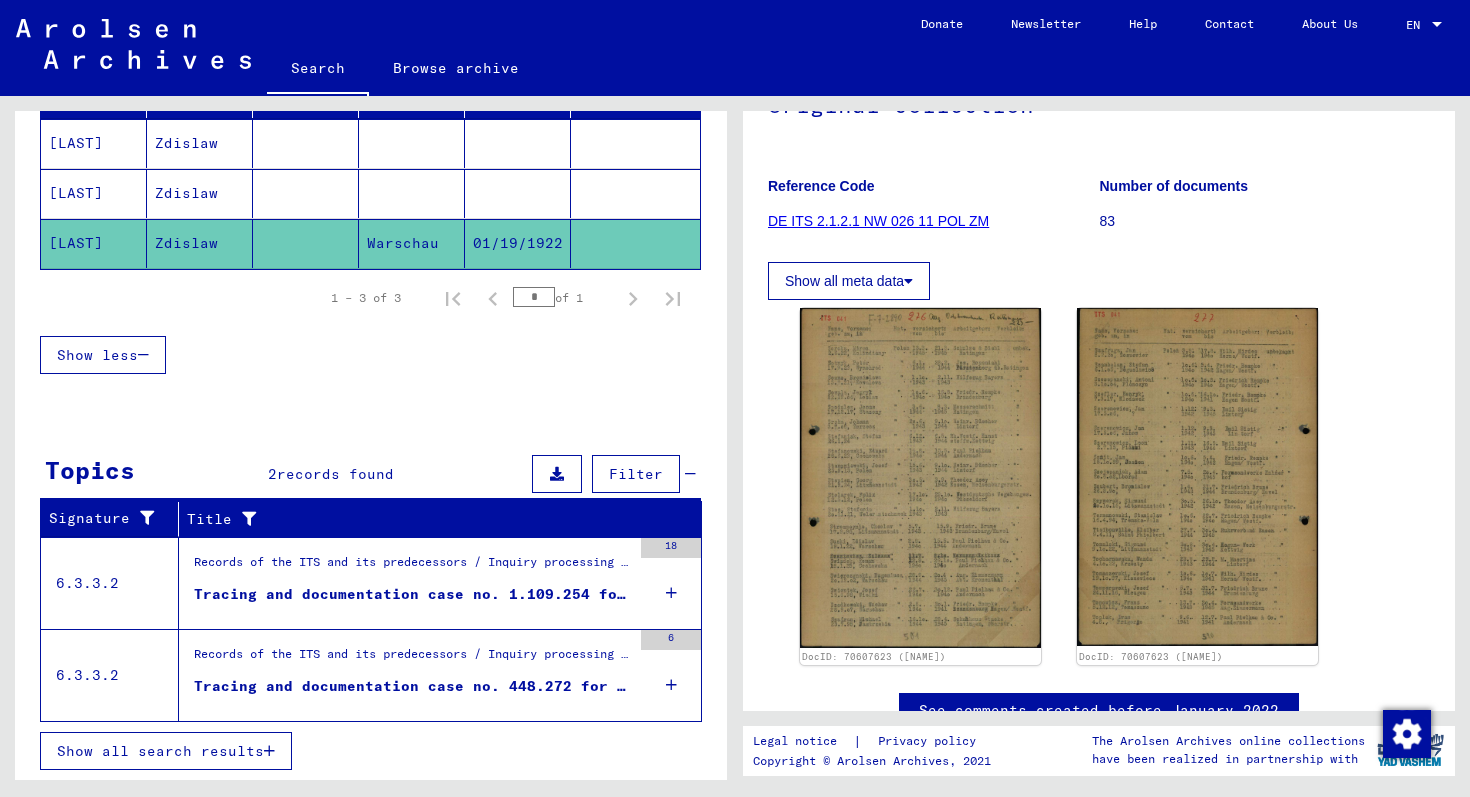 click on "Records of the ITS and its predecessors / Inquiry processing / ITS case files as of 1947 / Repository of T/D cases / Tracing and documentation cases with (T/D) numbers between 1.000.000 and 1.249.999 / Tracing and documentation cases with (T/D) numbers between 1.109.000 and 1.109.499" at bounding box center [412, 568] 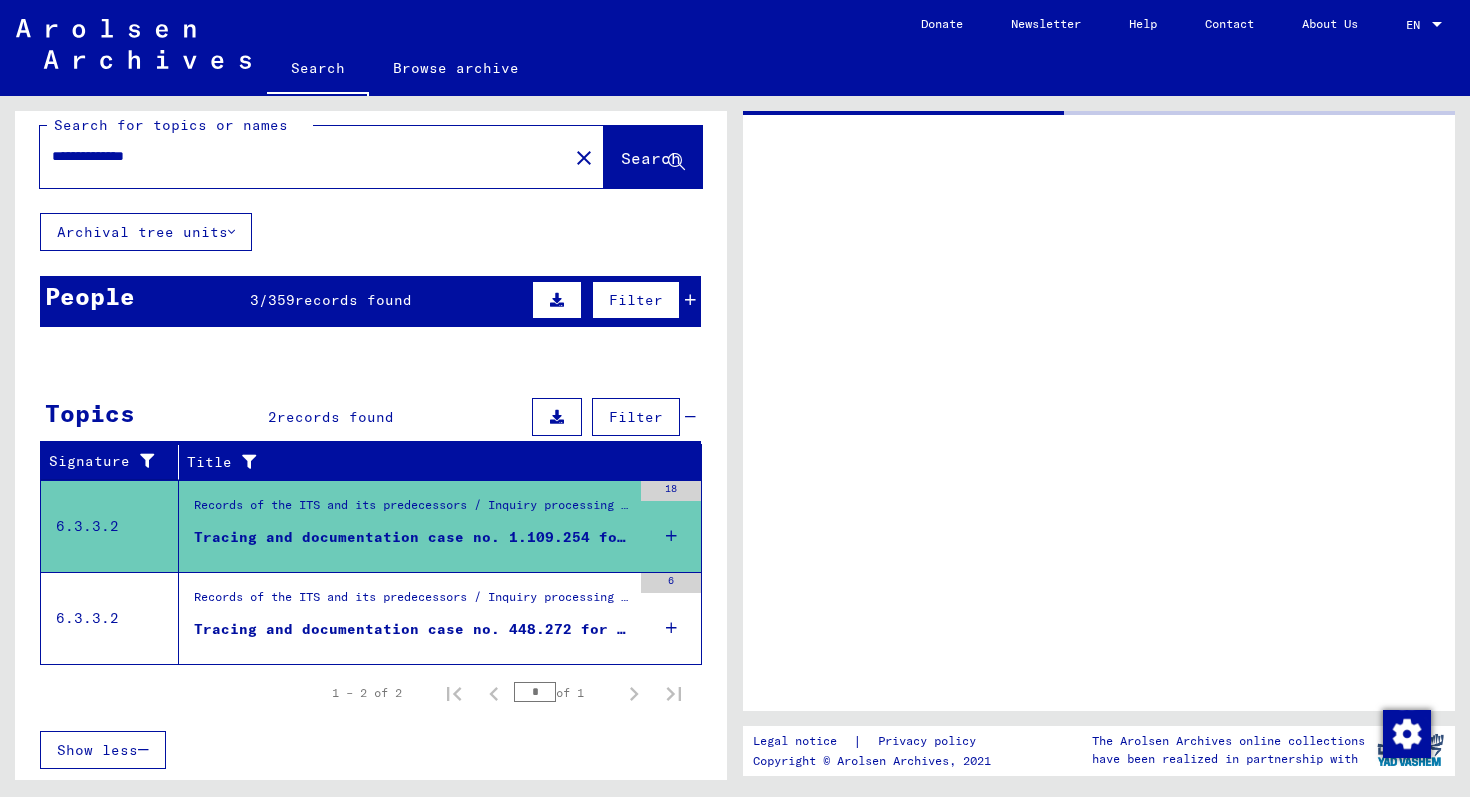 scroll, scrollTop: 20, scrollLeft: 0, axis: vertical 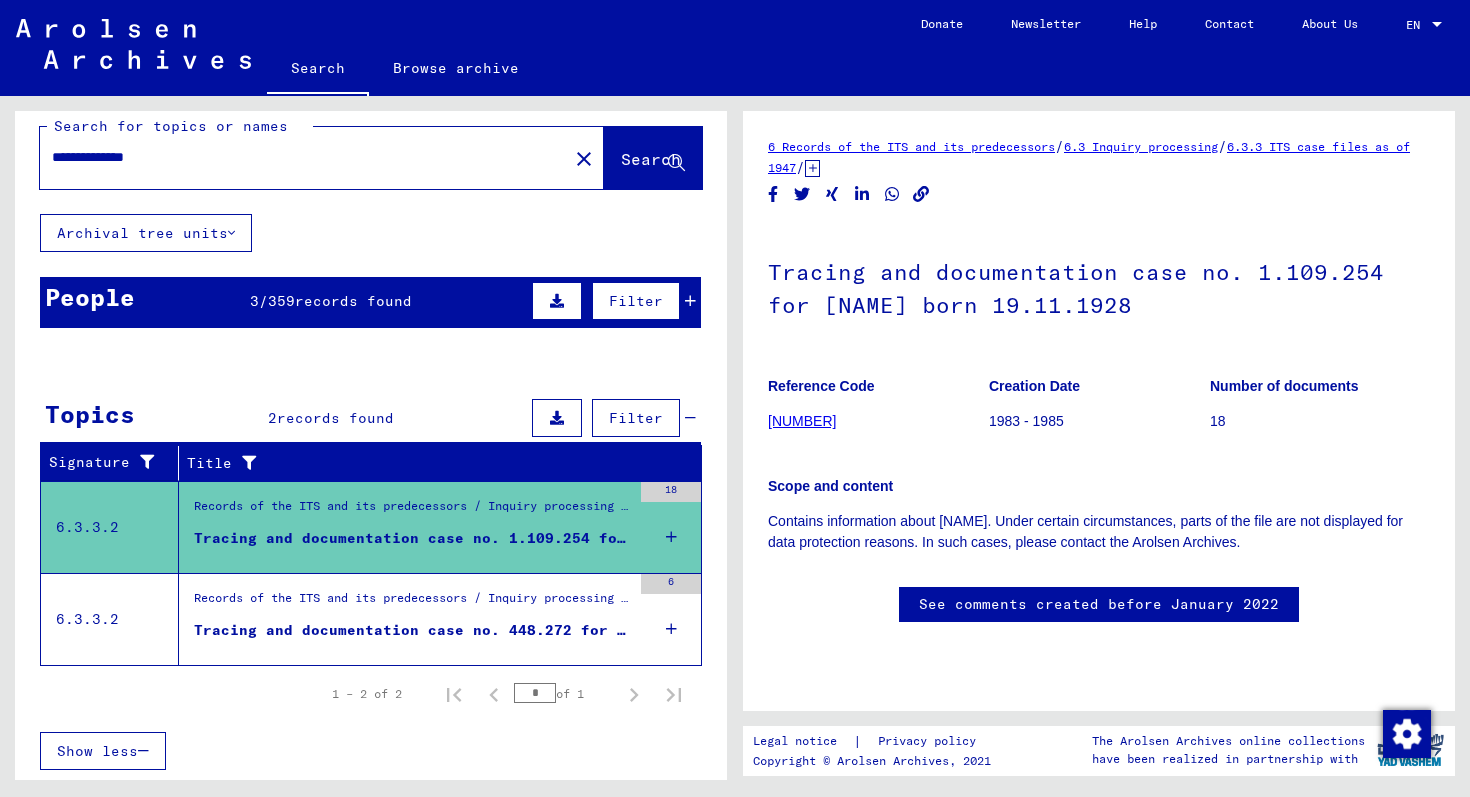 click on "Tracing and documentation case no. 448.272 for [NAME] born 13.07.1920" at bounding box center (412, 630) 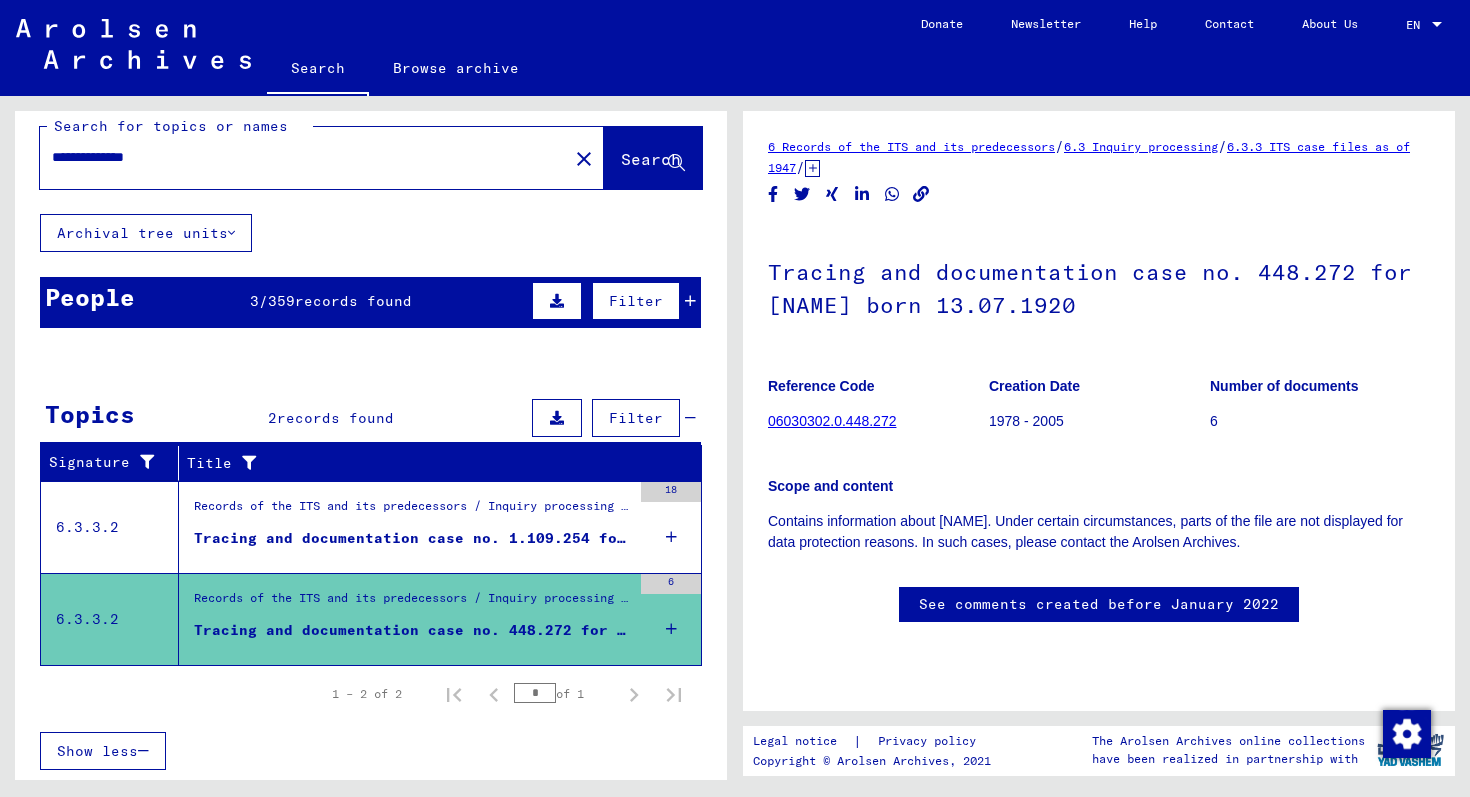 scroll, scrollTop: 0, scrollLeft: 0, axis: both 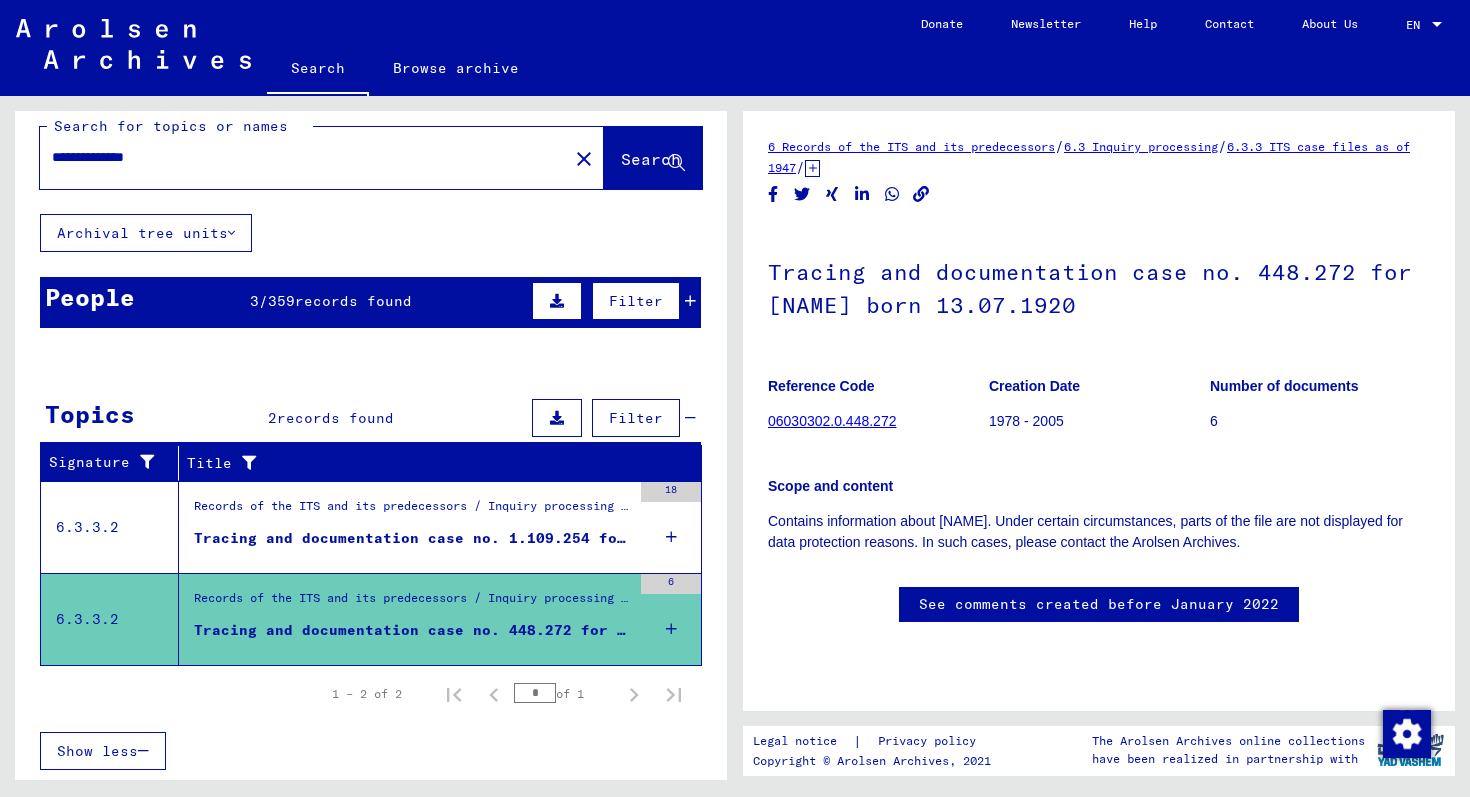 click on "Tracing and documentation case no. 1.109.254 for [NAME] born 19.11.1928" at bounding box center (412, 538) 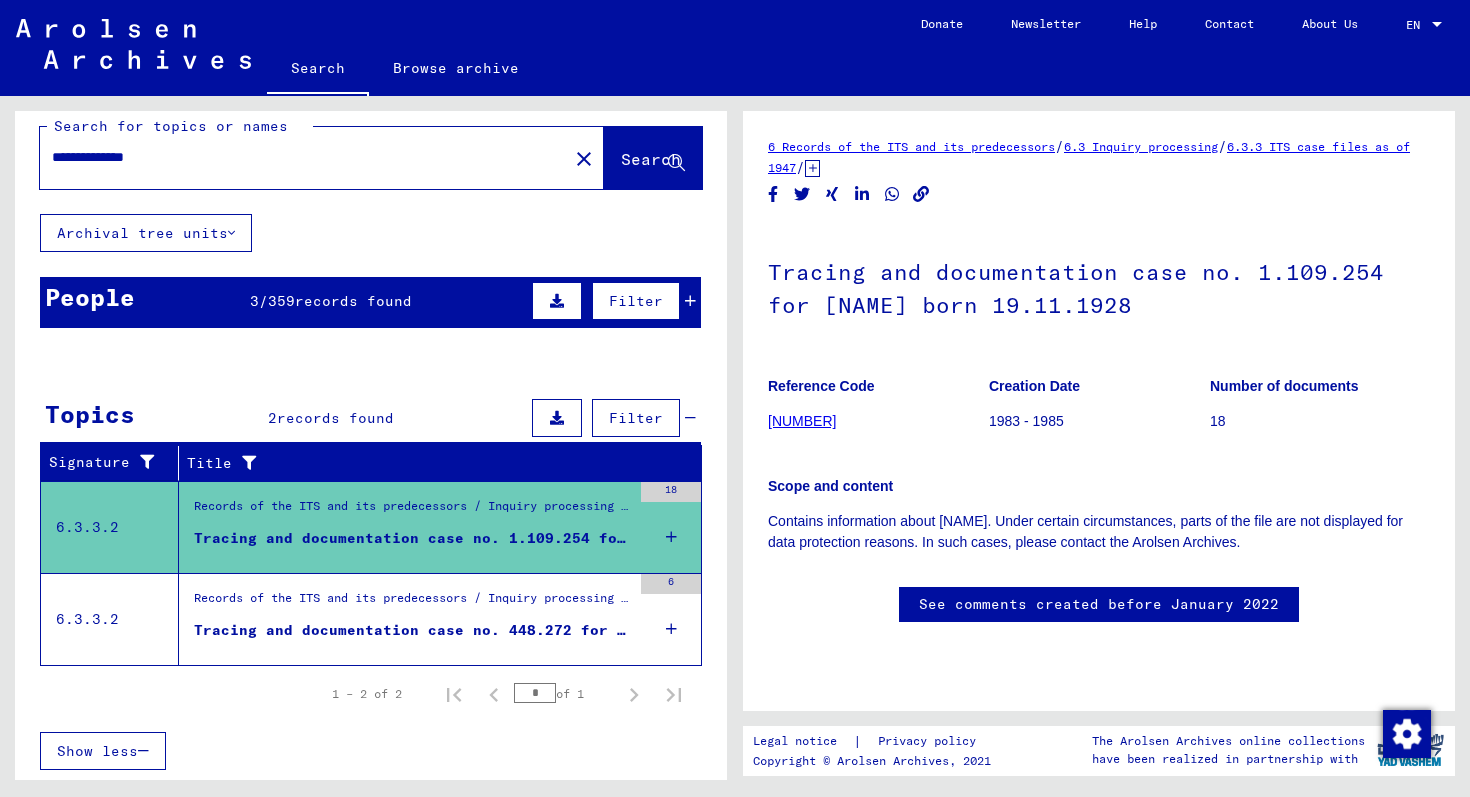 scroll, scrollTop: 0, scrollLeft: 0, axis: both 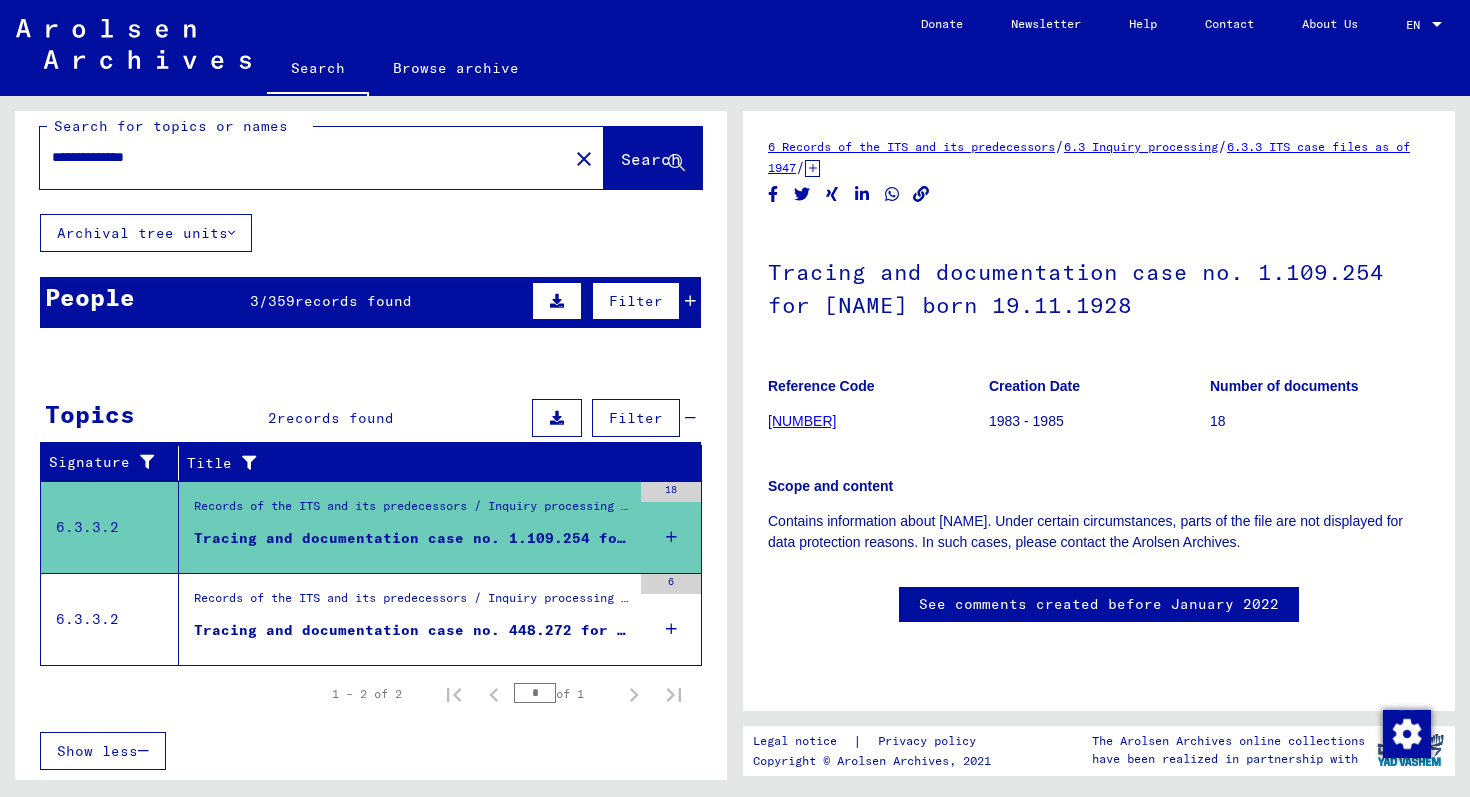 click on "Tracing and documentation case no. 448.272 for [NAME] born 13.07.1920" at bounding box center [412, 630] 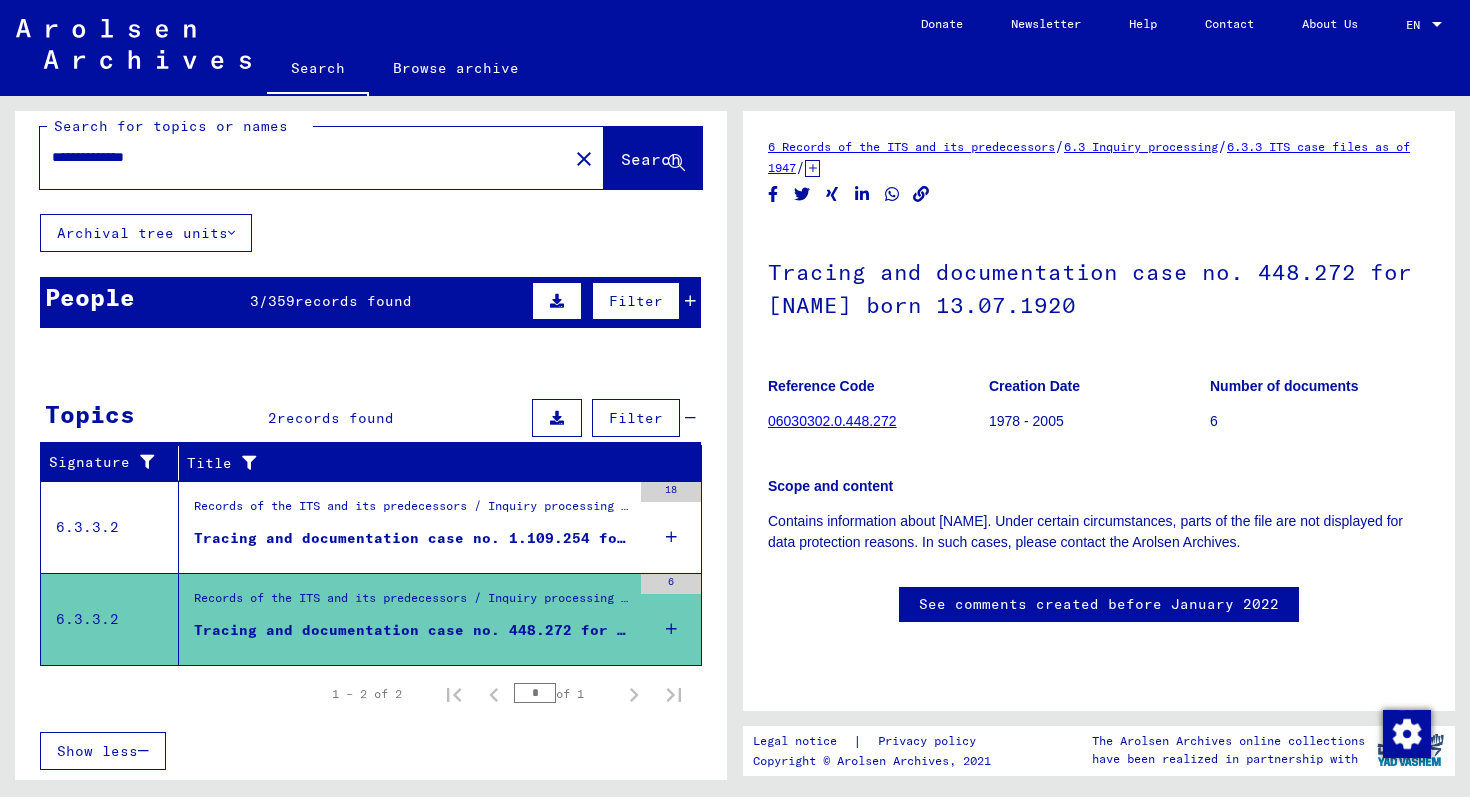 scroll, scrollTop: 0, scrollLeft: 0, axis: both 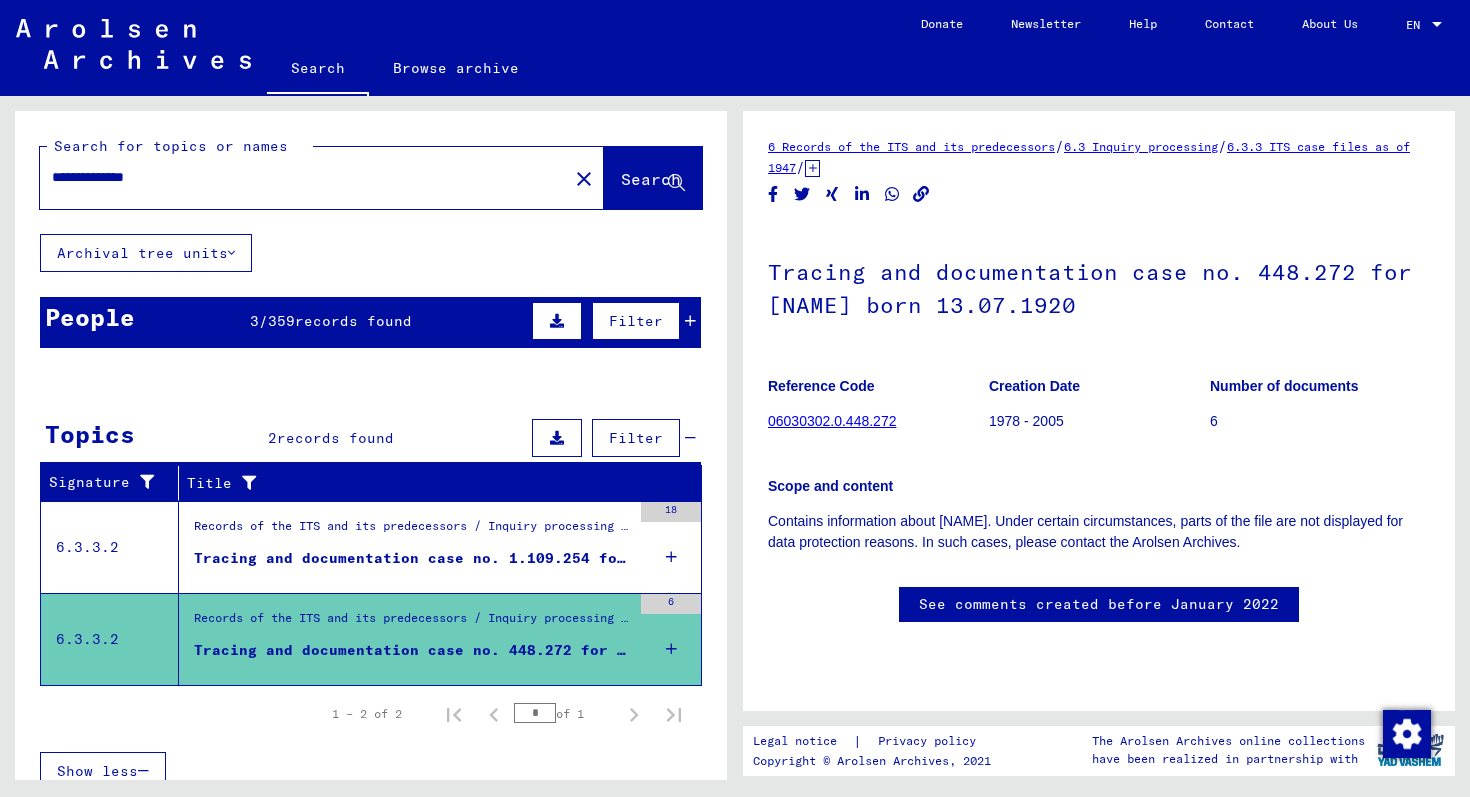 click on "**********" at bounding box center [304, 177] 